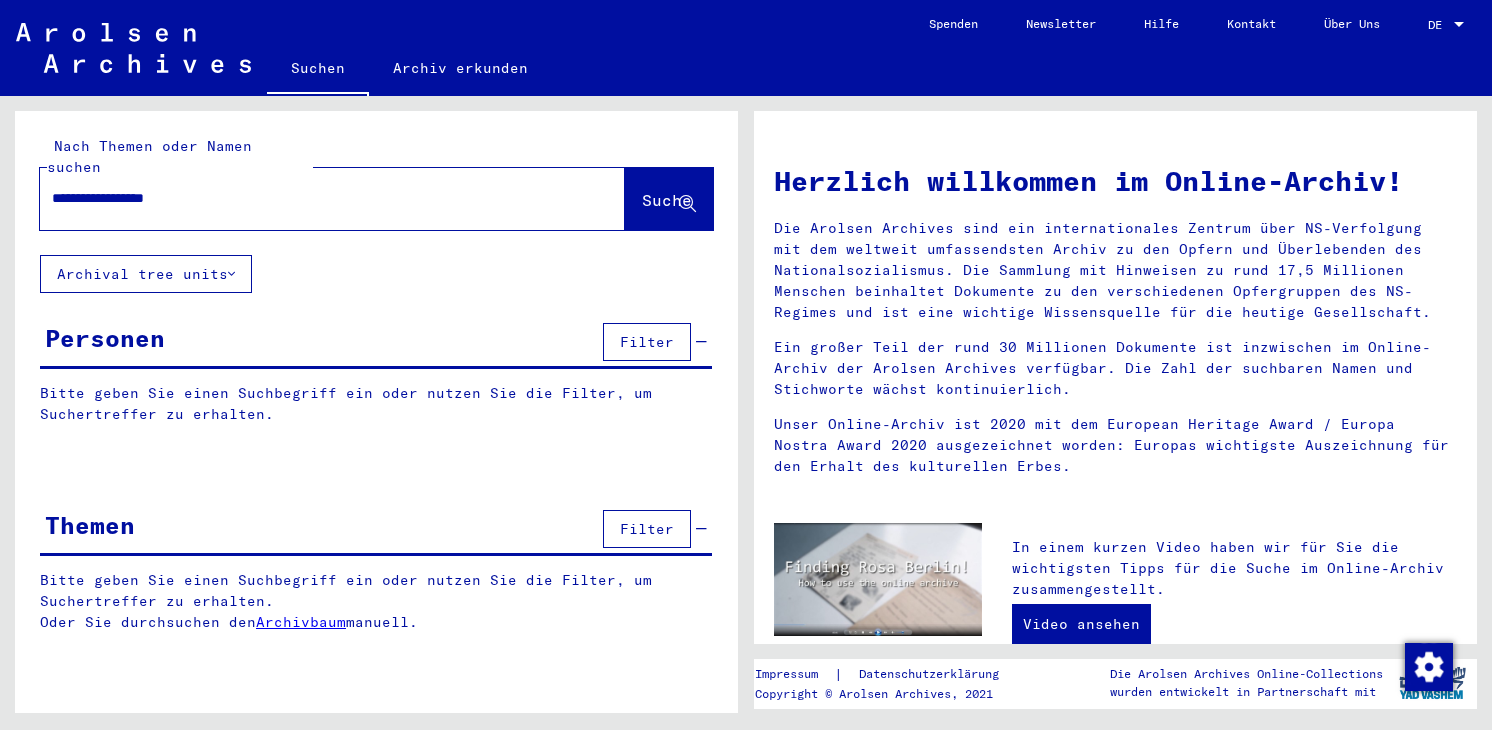 scroll, scrollTop: 0, scrollLeft: 0, axis: both 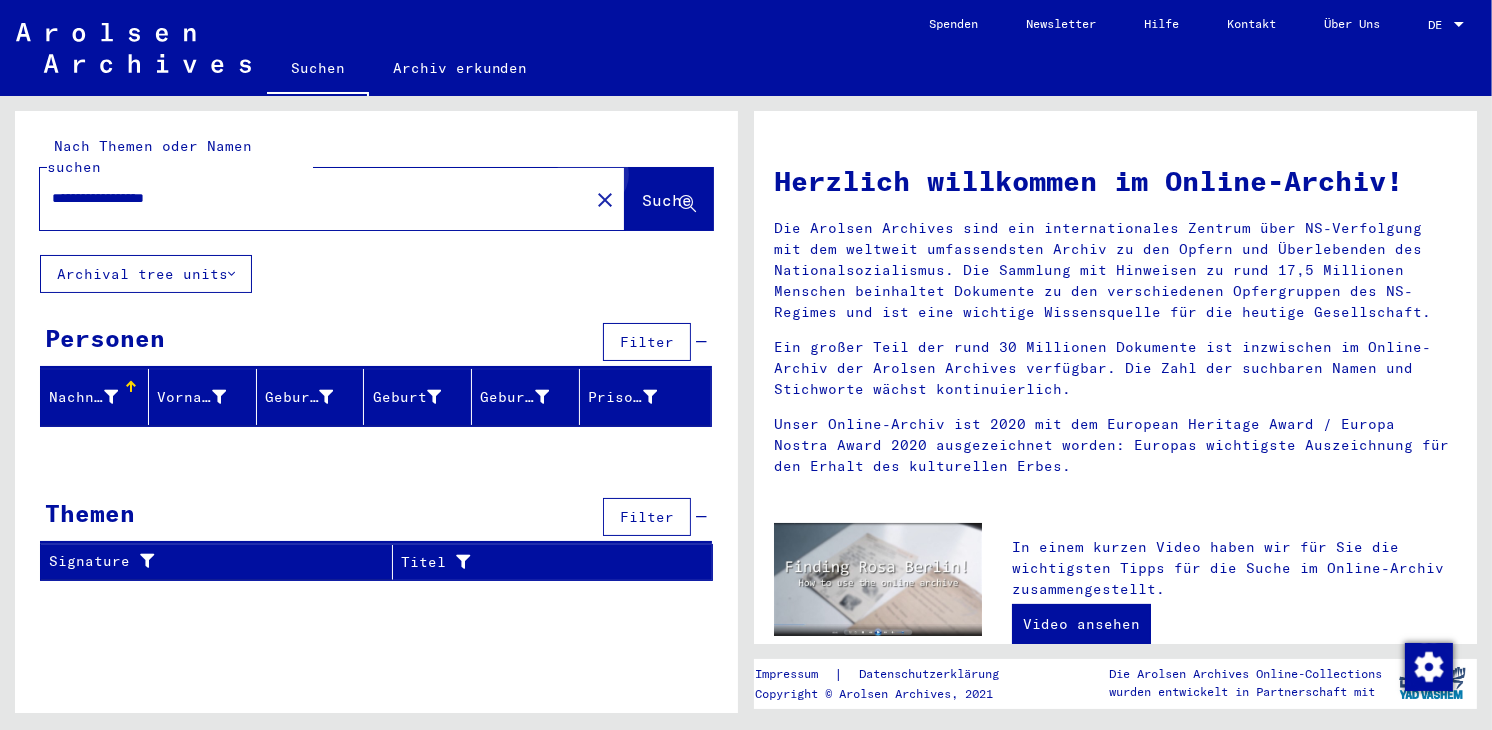 click on "Suche" 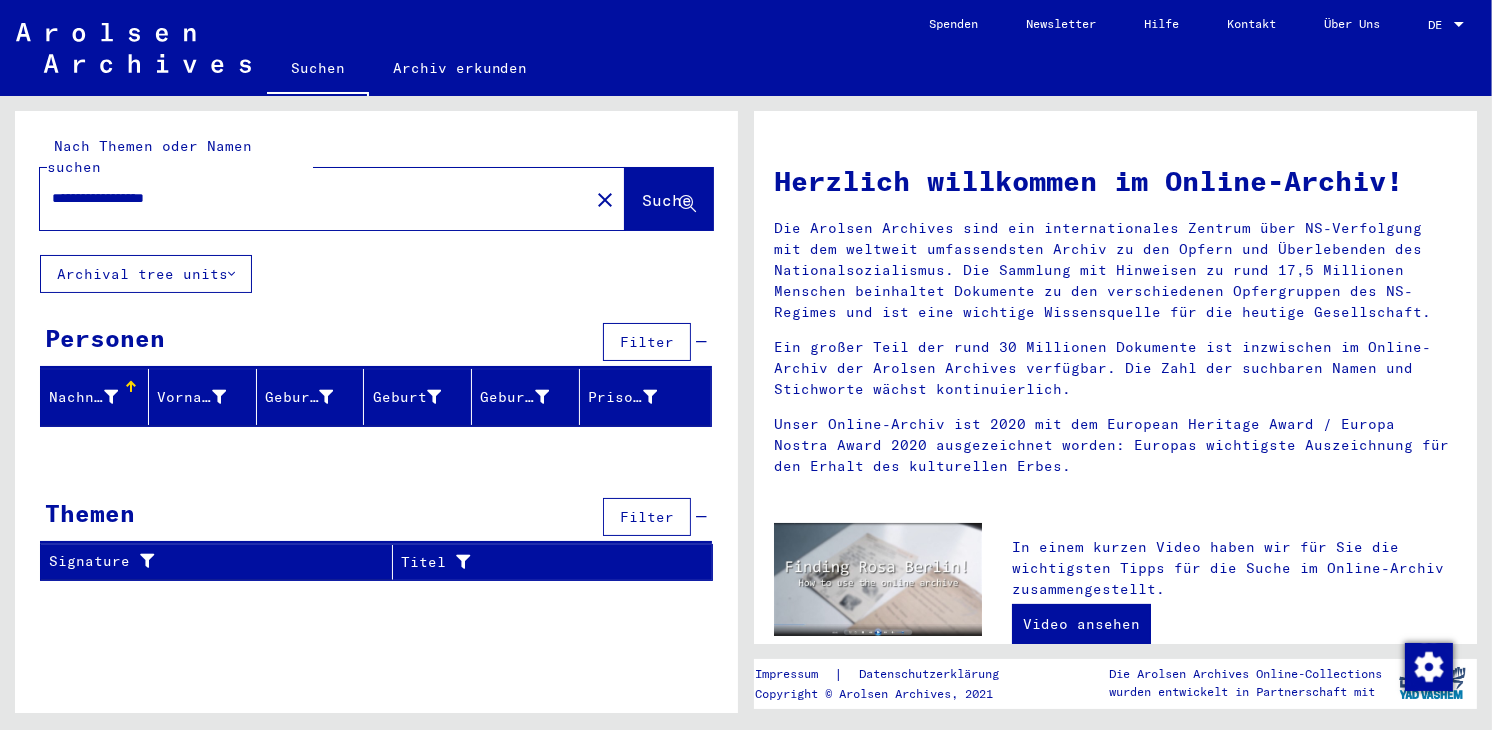 drag, startPoint x: 107, startPoint y: 167, endPoint x: 151, endPoint y: 185, distance: 47.539455 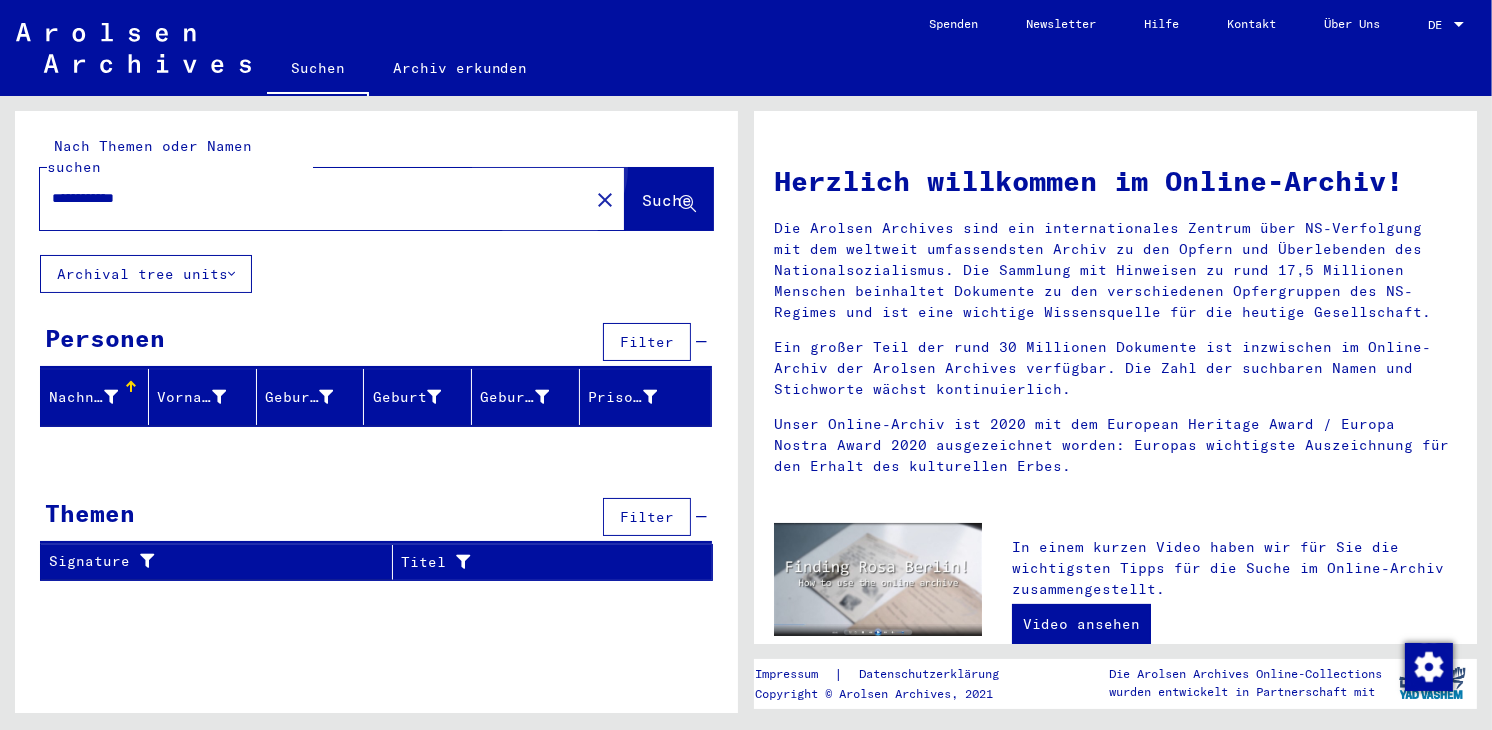 click on "Suche" 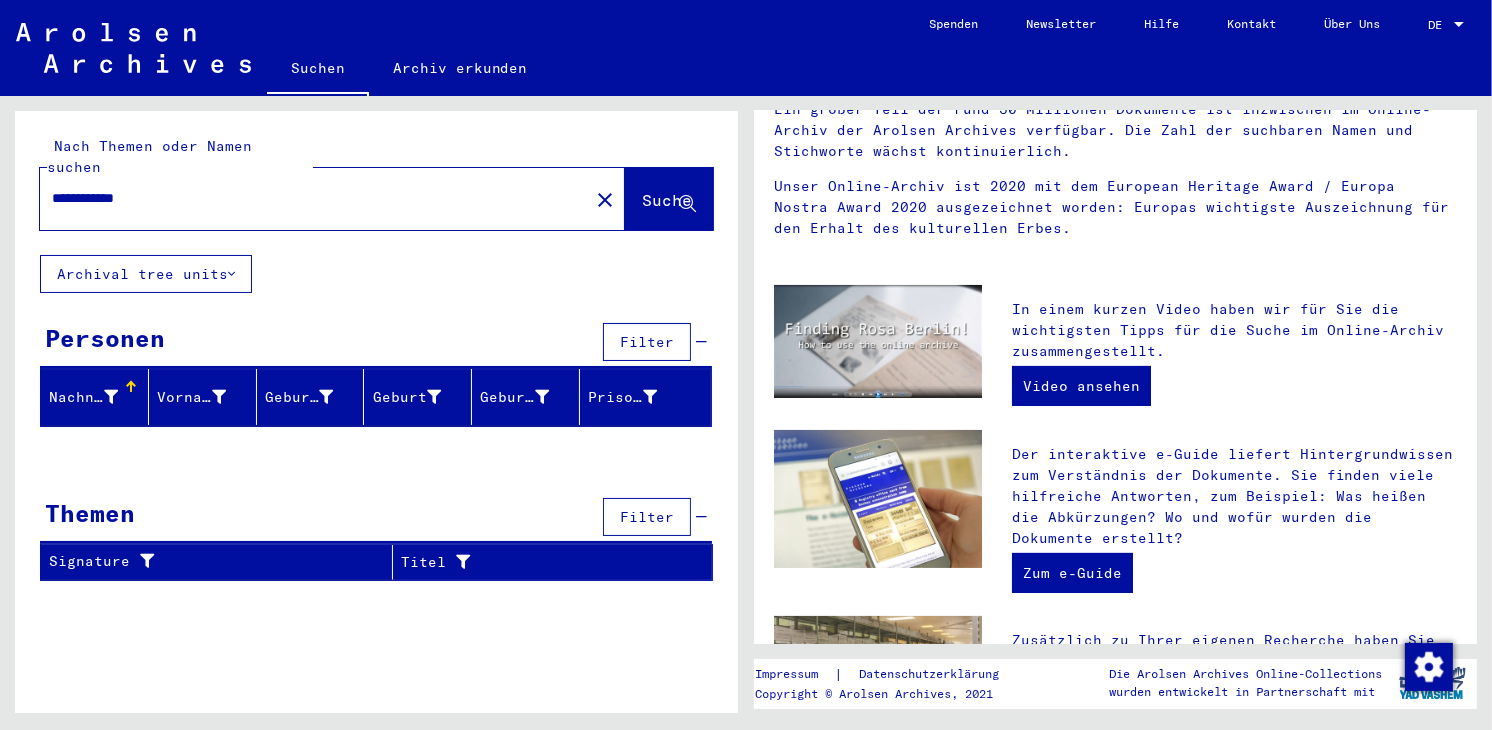 scroll, scrollTop: 216, scrollLeft: 0, axis: vertical 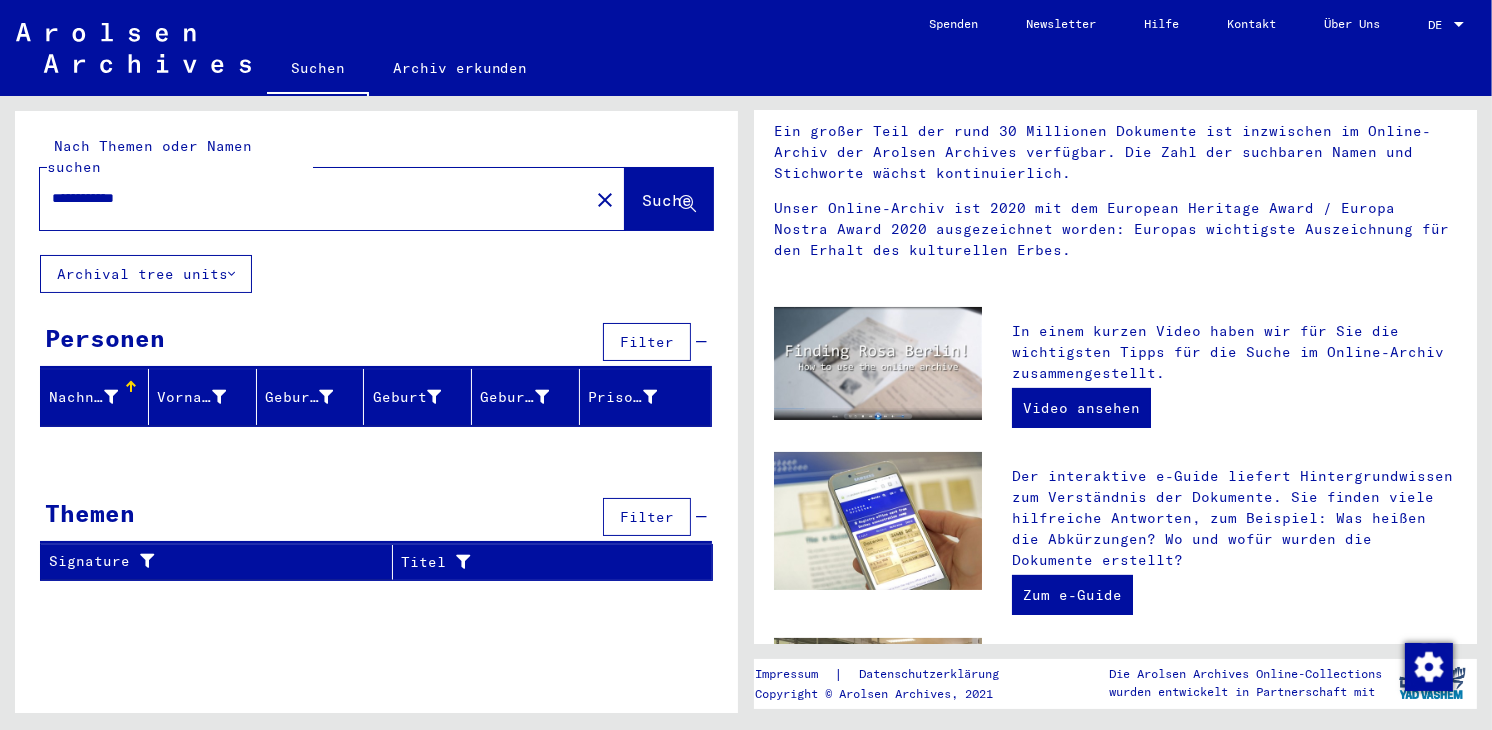 click on "**********" at bounding box center (308, 198) 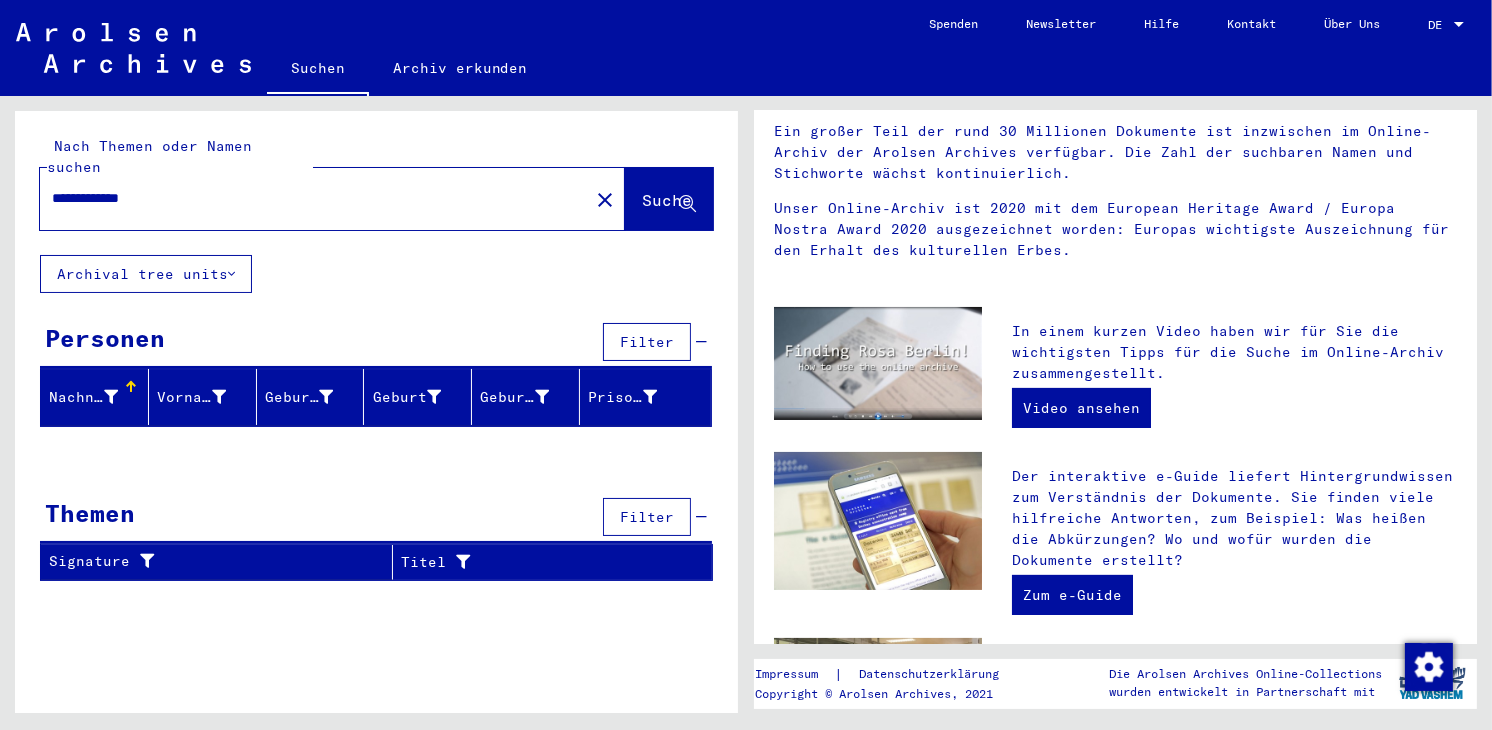 type on "**********" 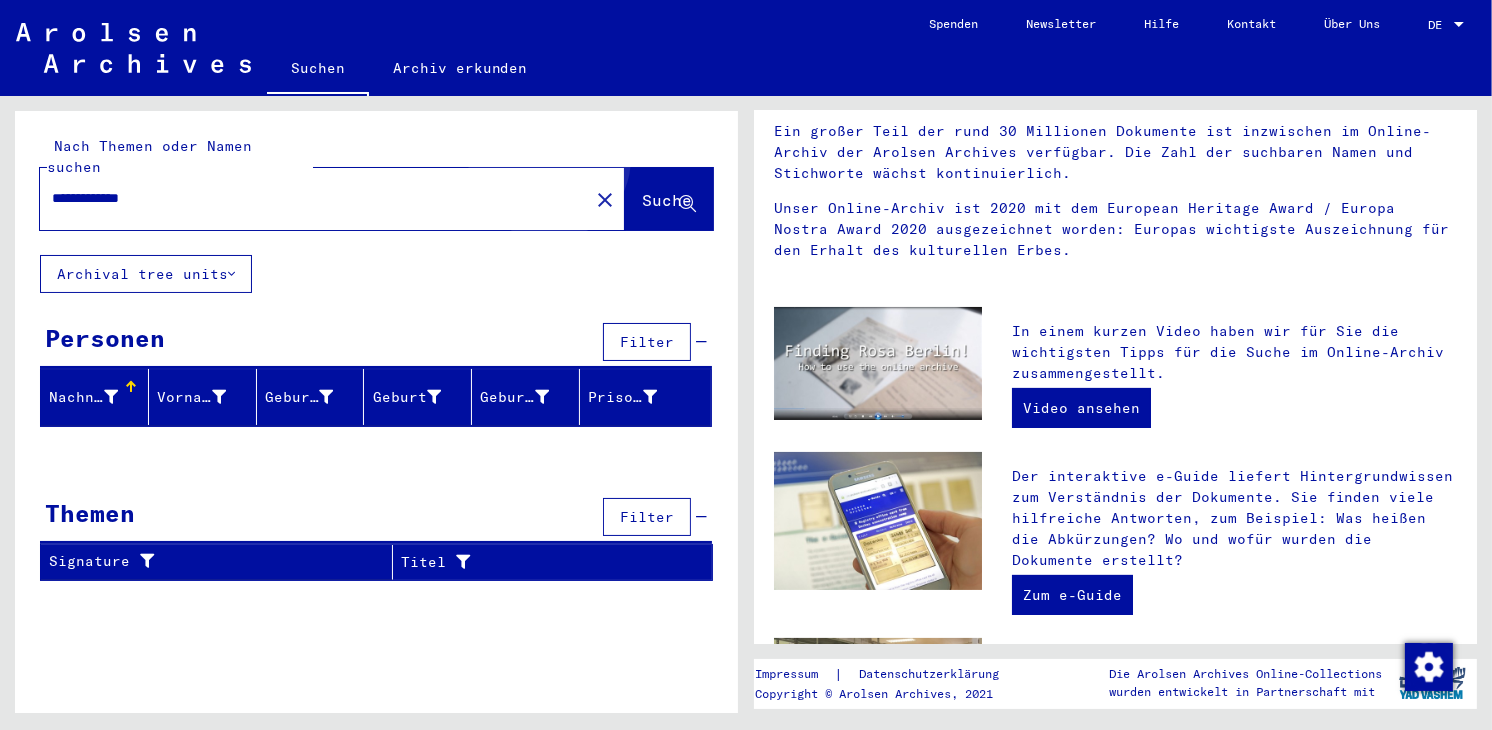 click on "Suche" 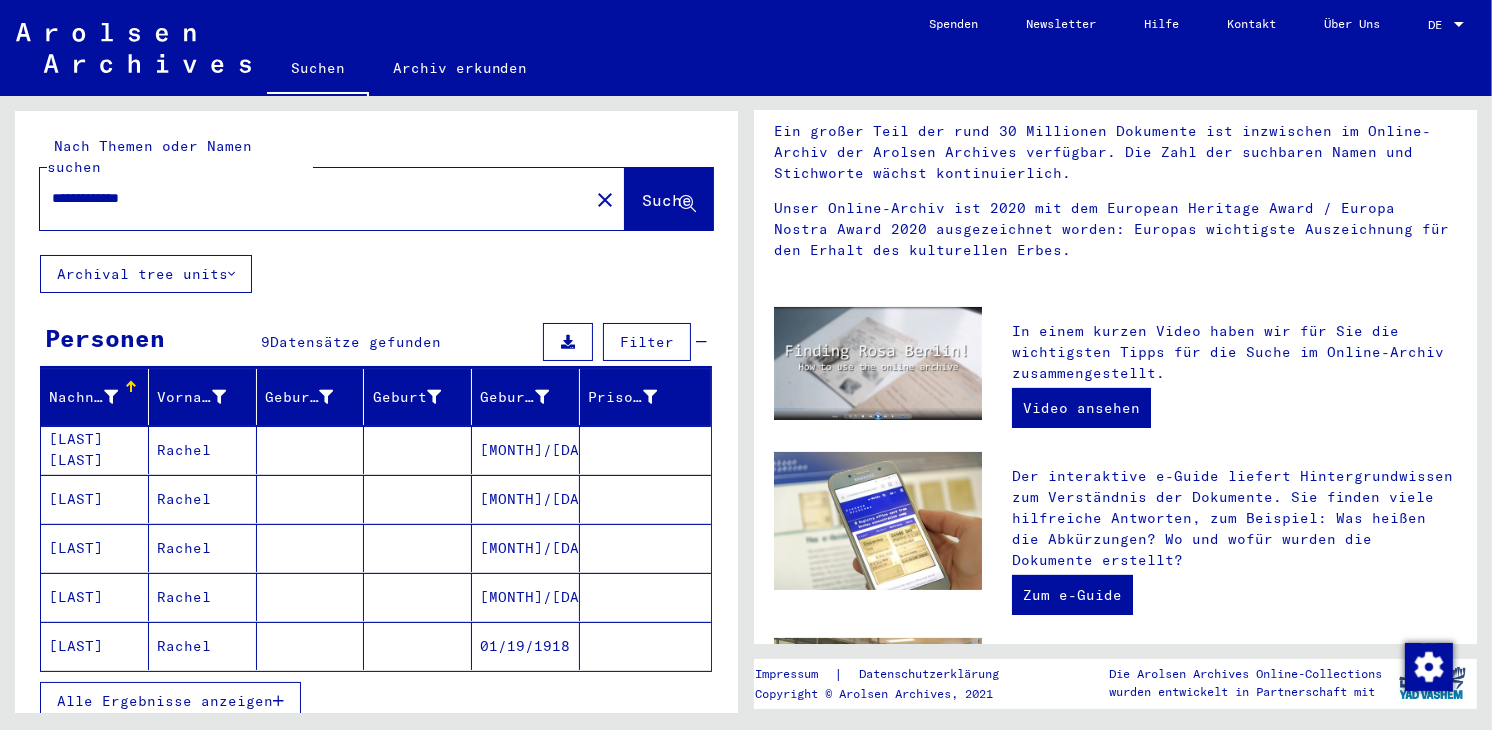 click on "Alle Ergebnisse anzeigen" at bounding box center [165, 701] 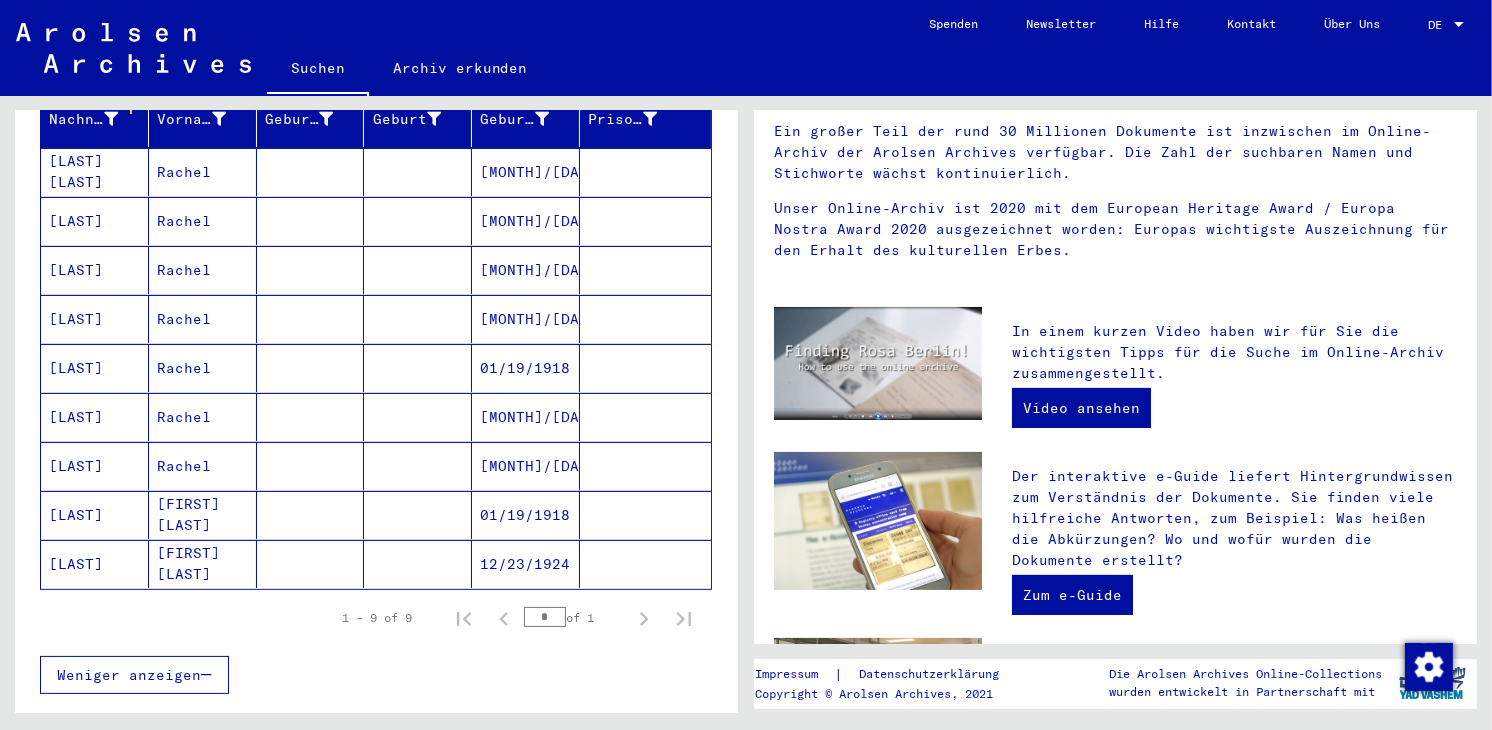 scroll, scrollTop: 300, scrollLeft: 0, axis: vertical 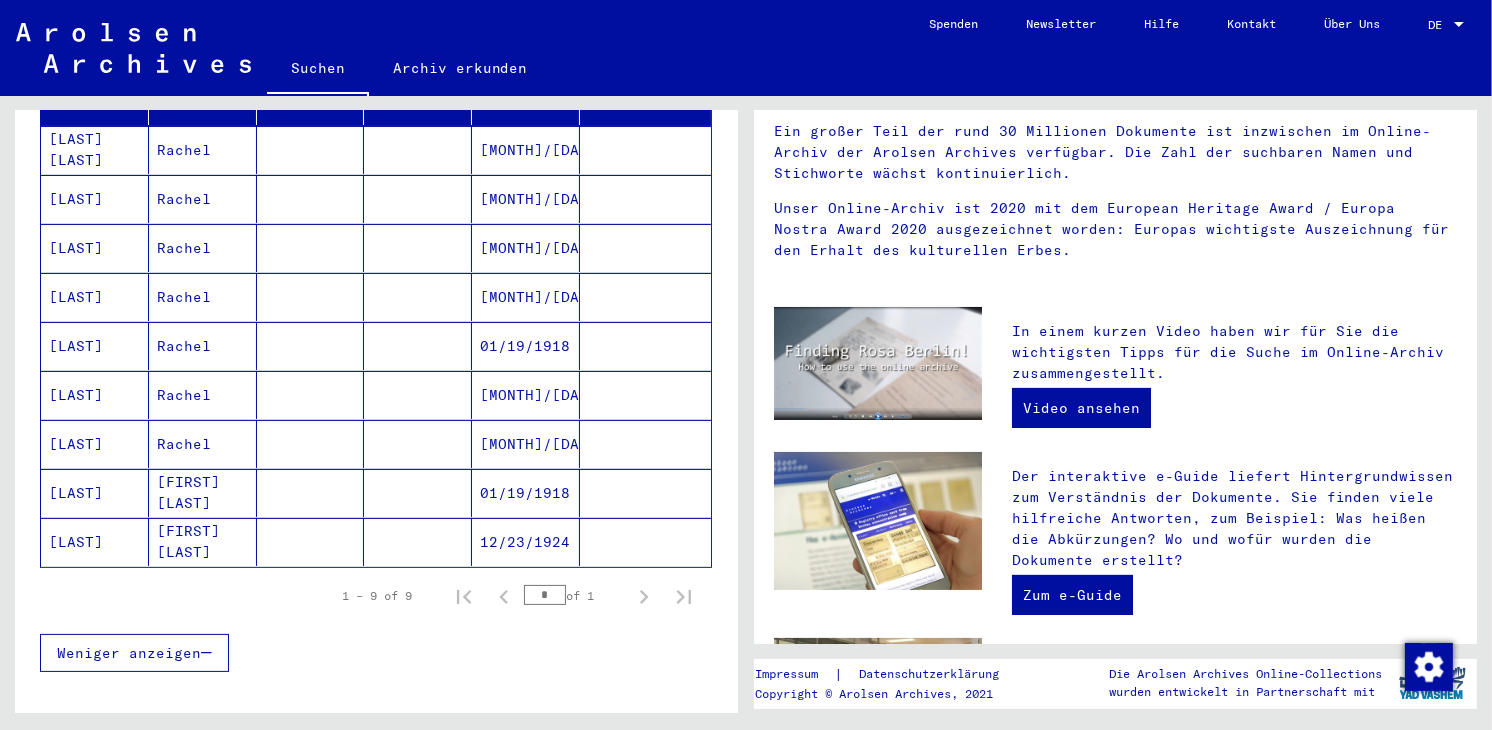 click on "01/19/1918" at bounding box center (526, 395) 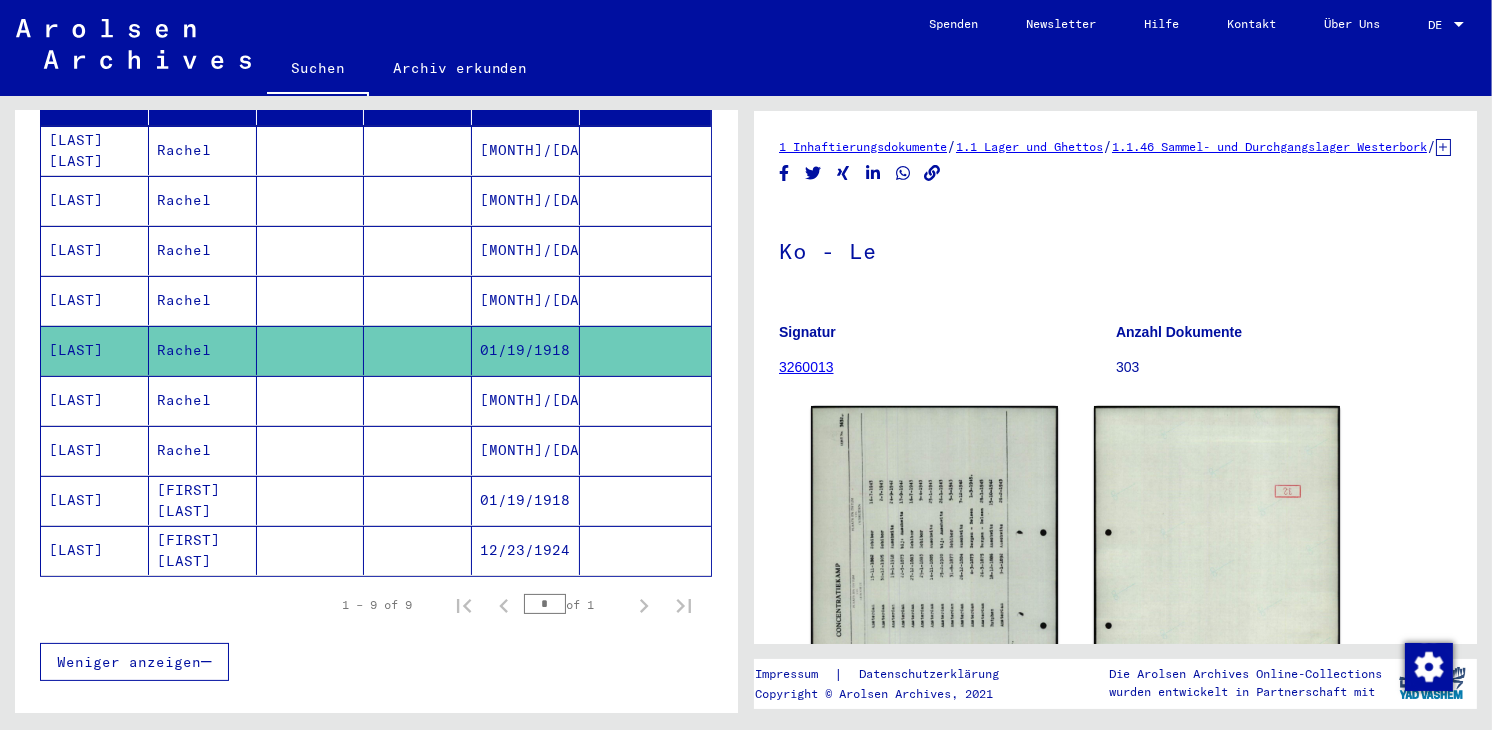 scroll, scrollTop: 0, scrollLeft: 0, axis: both 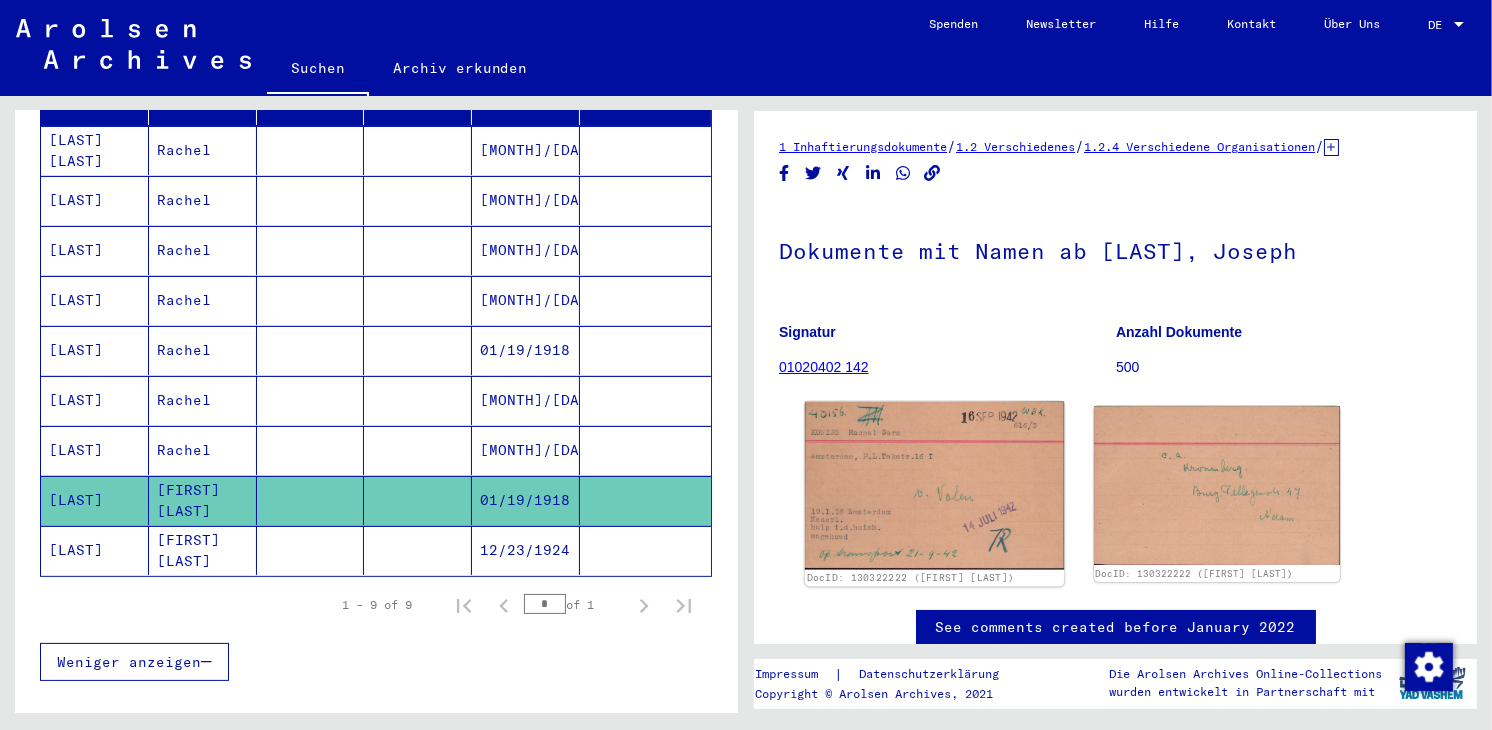 click 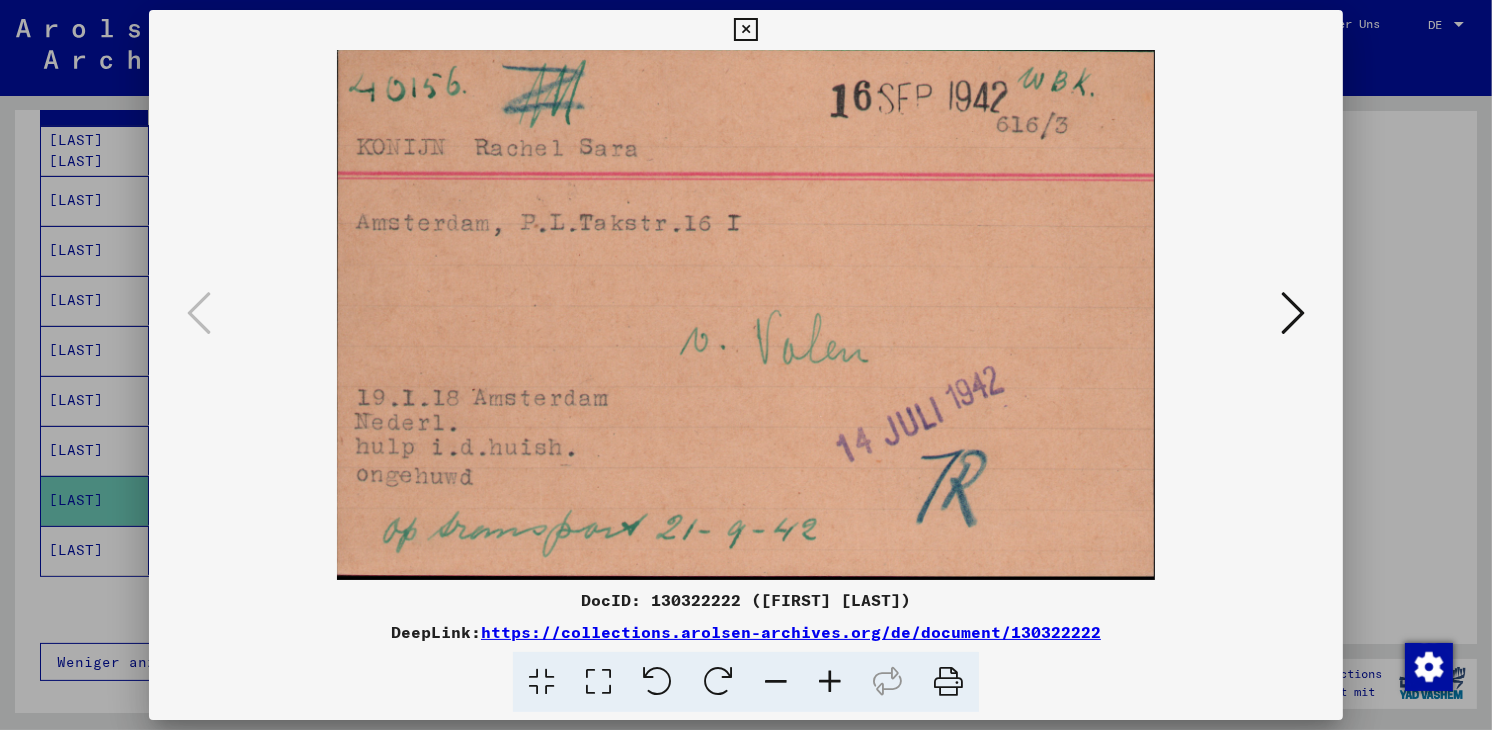 click at bounding box center (1293, 313) 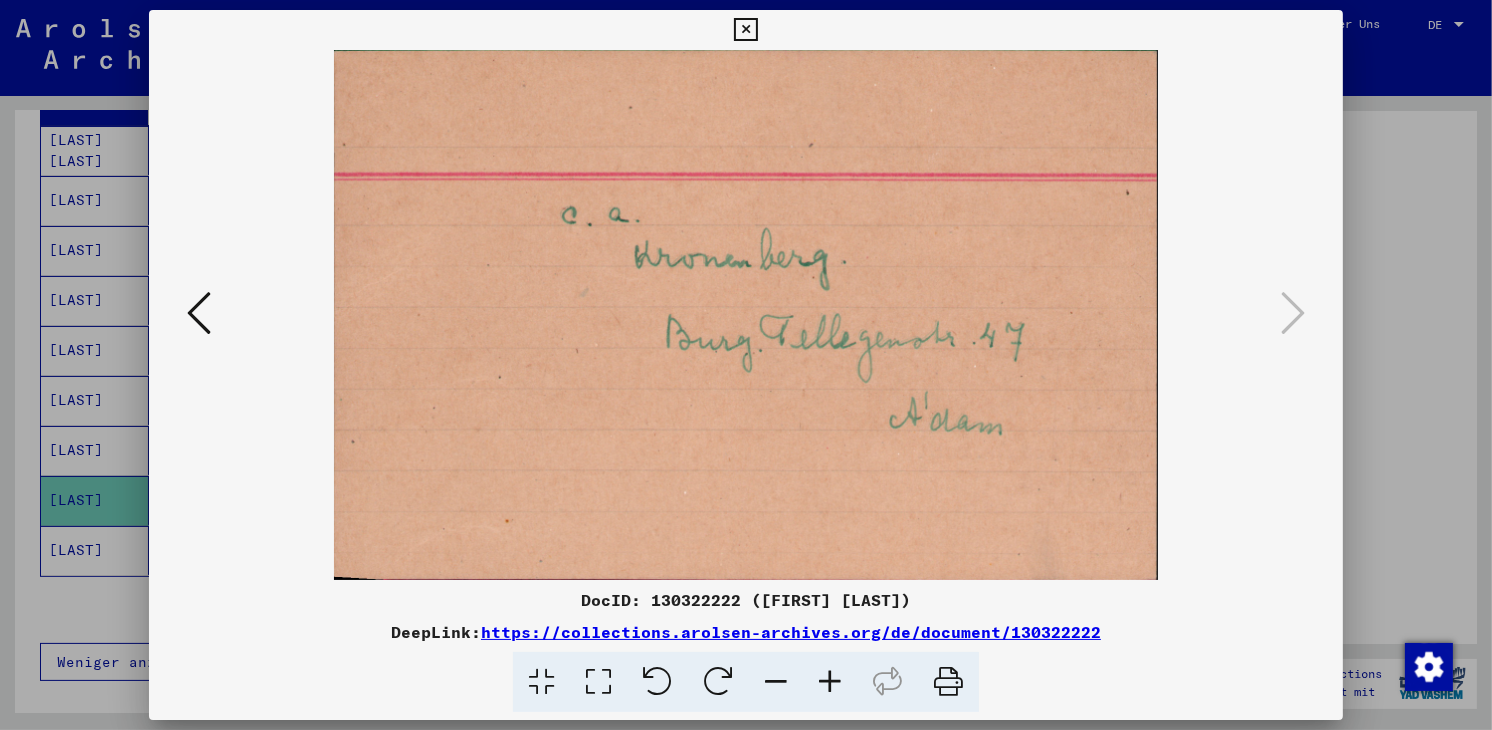 click at bounding box center (199, 313) 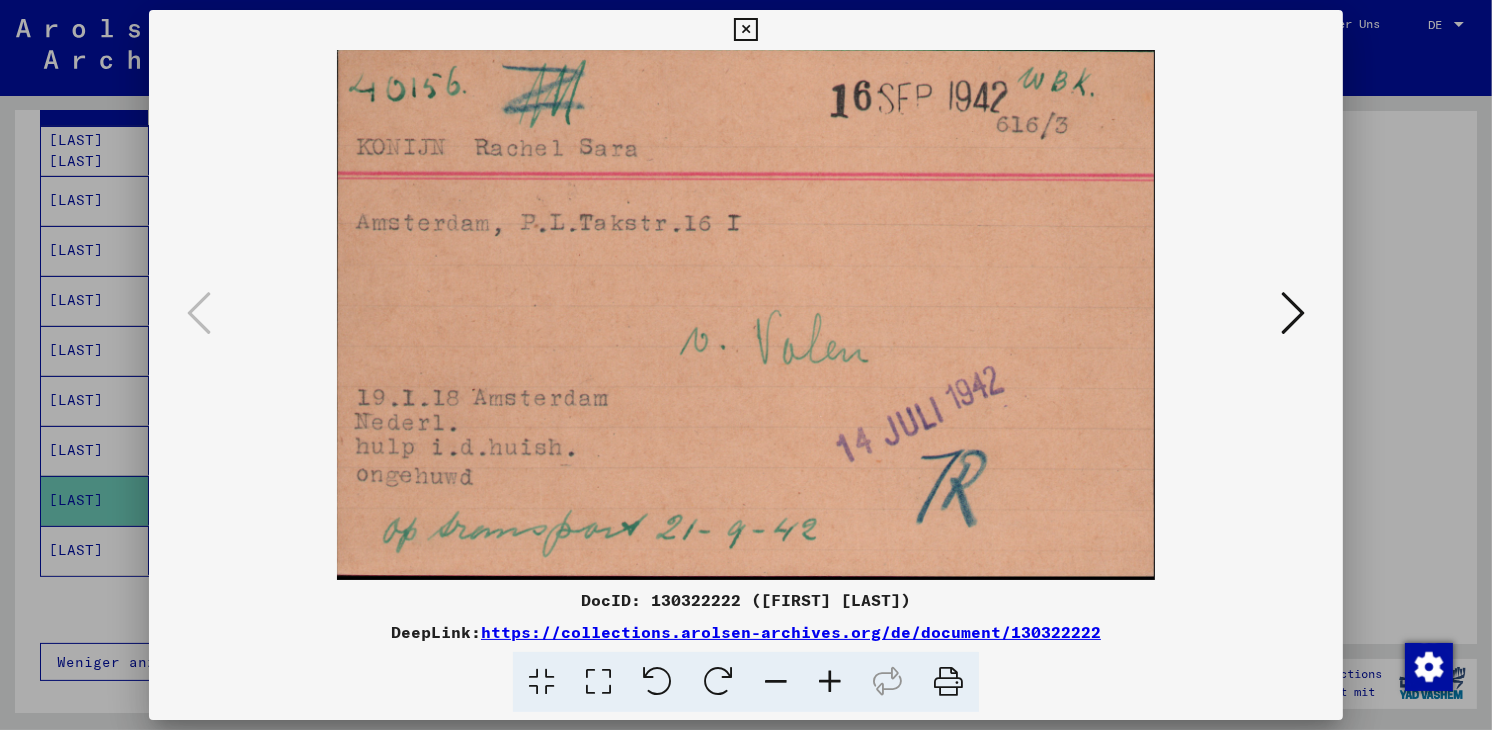 click at bounding box center [745, 30] 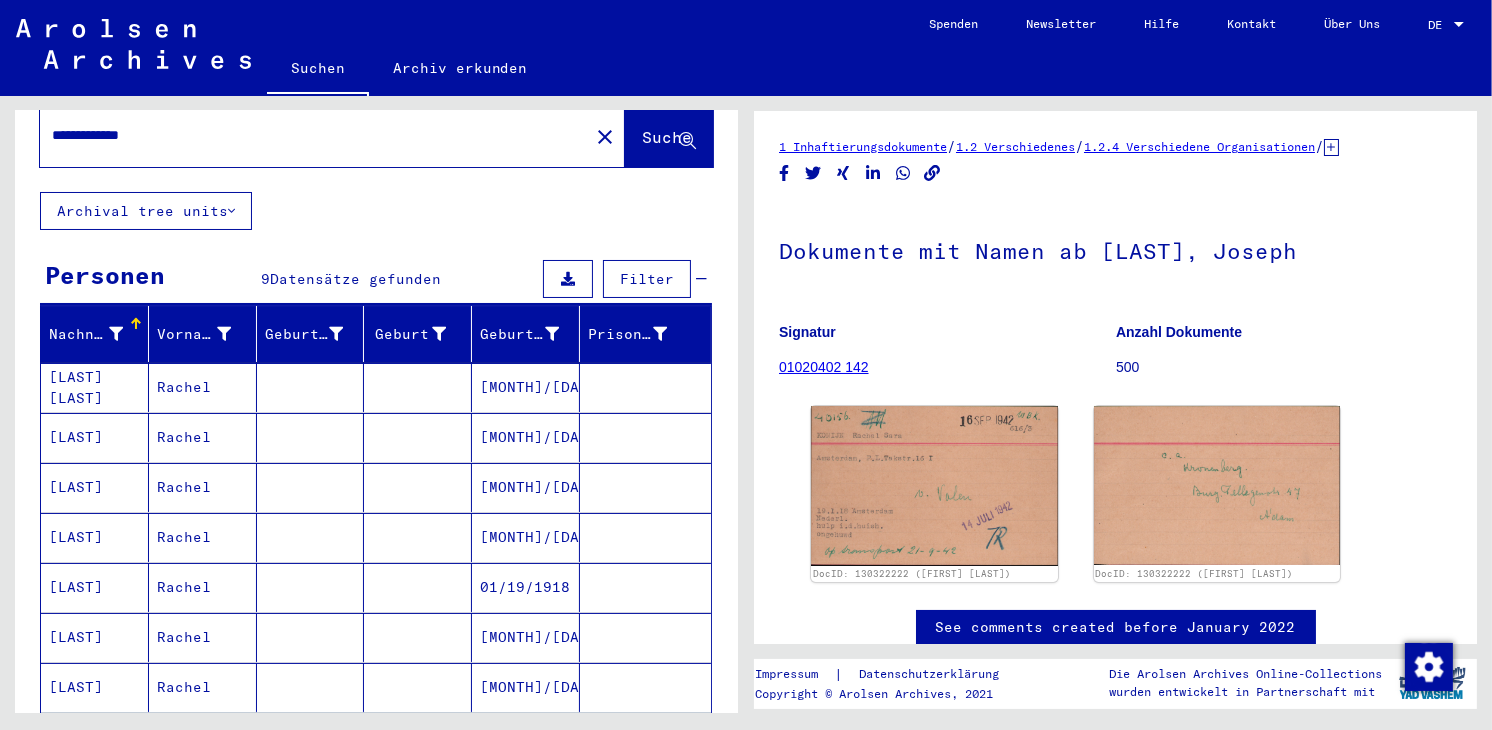scroll, scrollTop: 0, scrollLeft: 0, axis: both 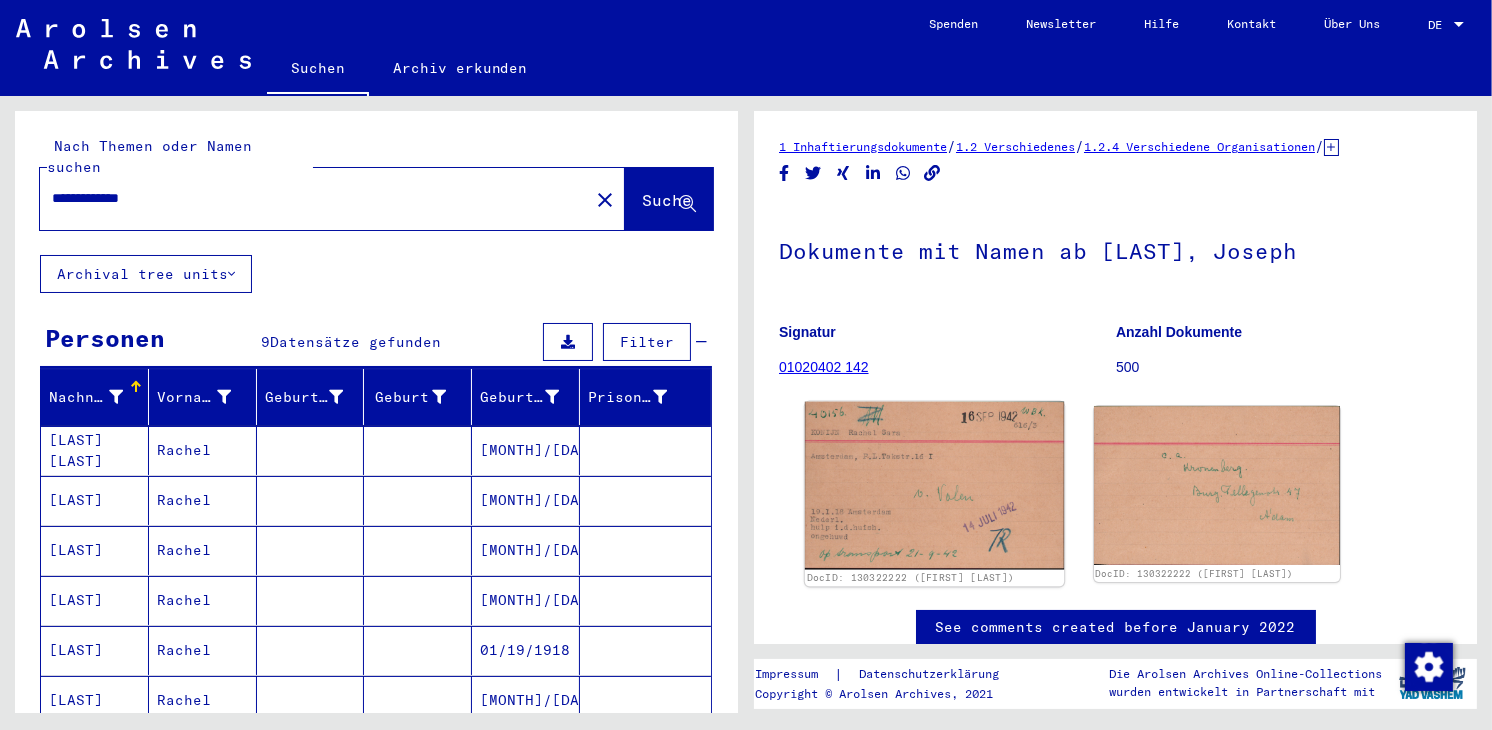 click 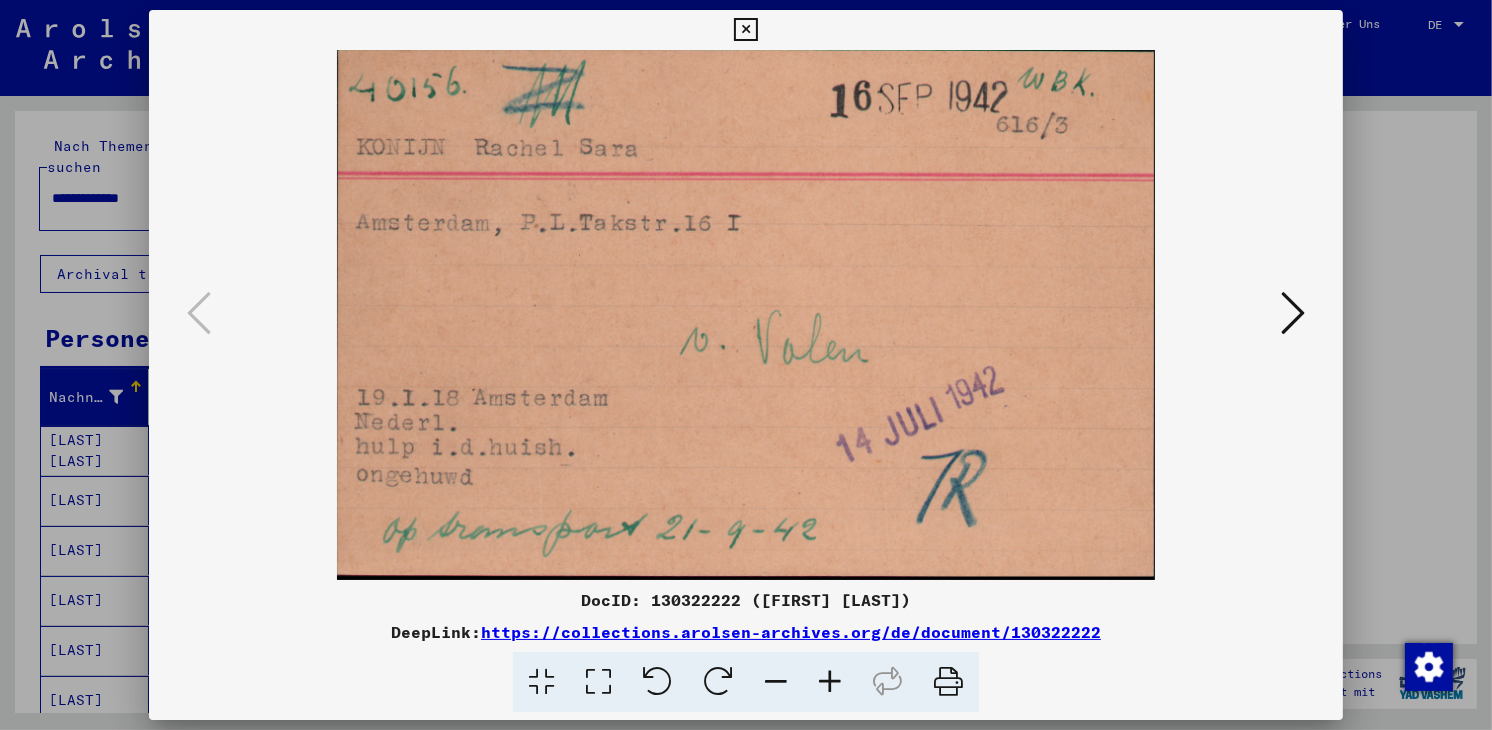 drag, startPoint x: 746, startPoint y: 25, endPoint x: 756, endPoint y: 39, distance: 17.20465 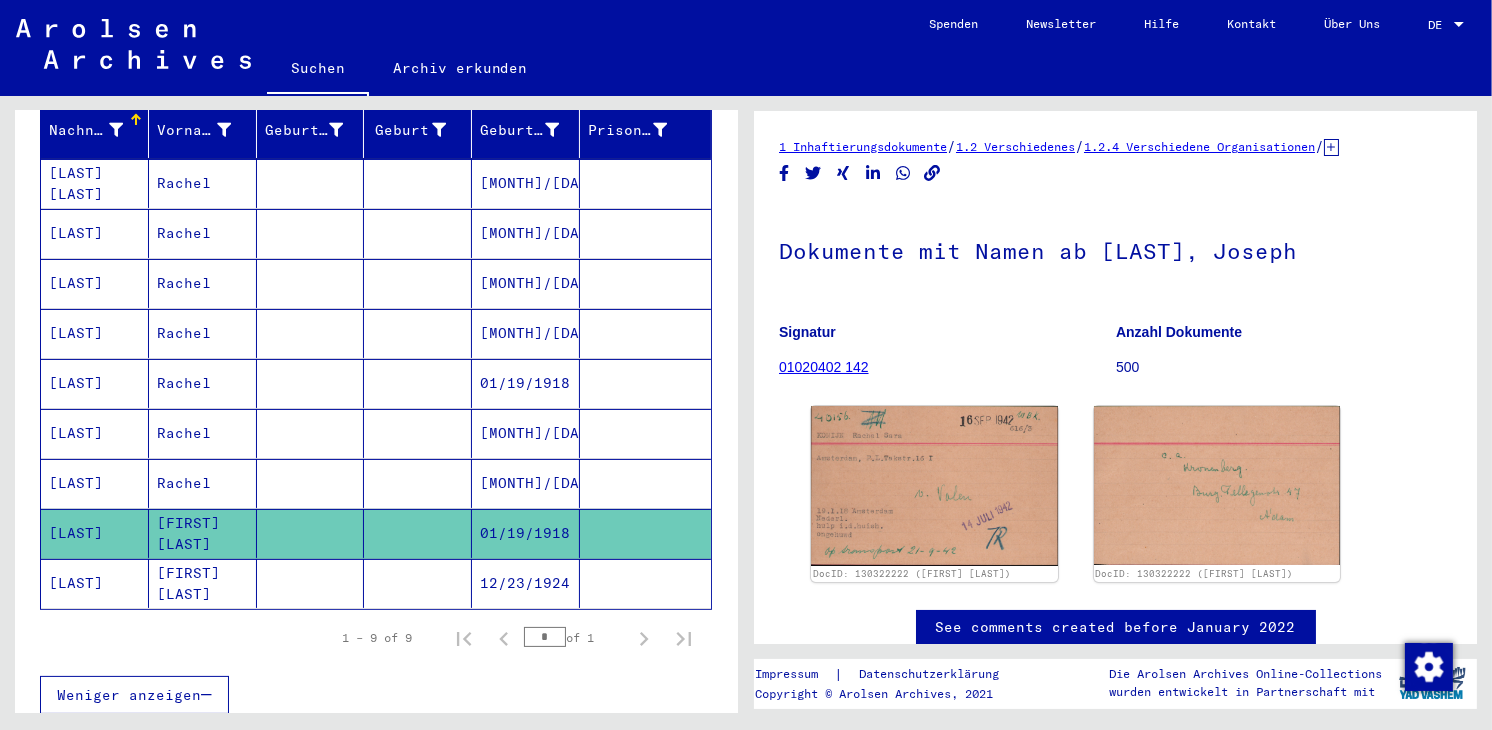 scroll, scrollTop: 300, scrollLeft: 0, axis: vertical 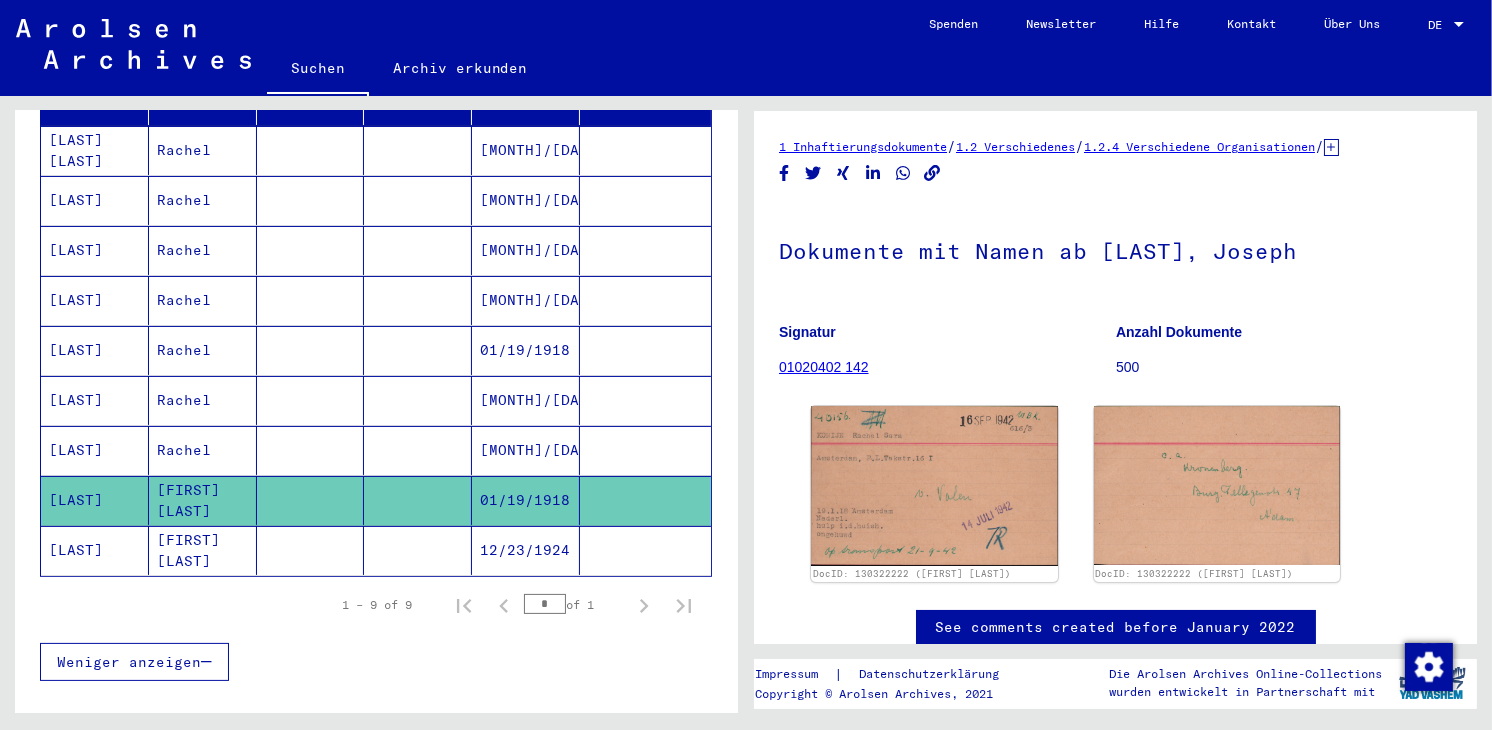 click on "12/23/1924" 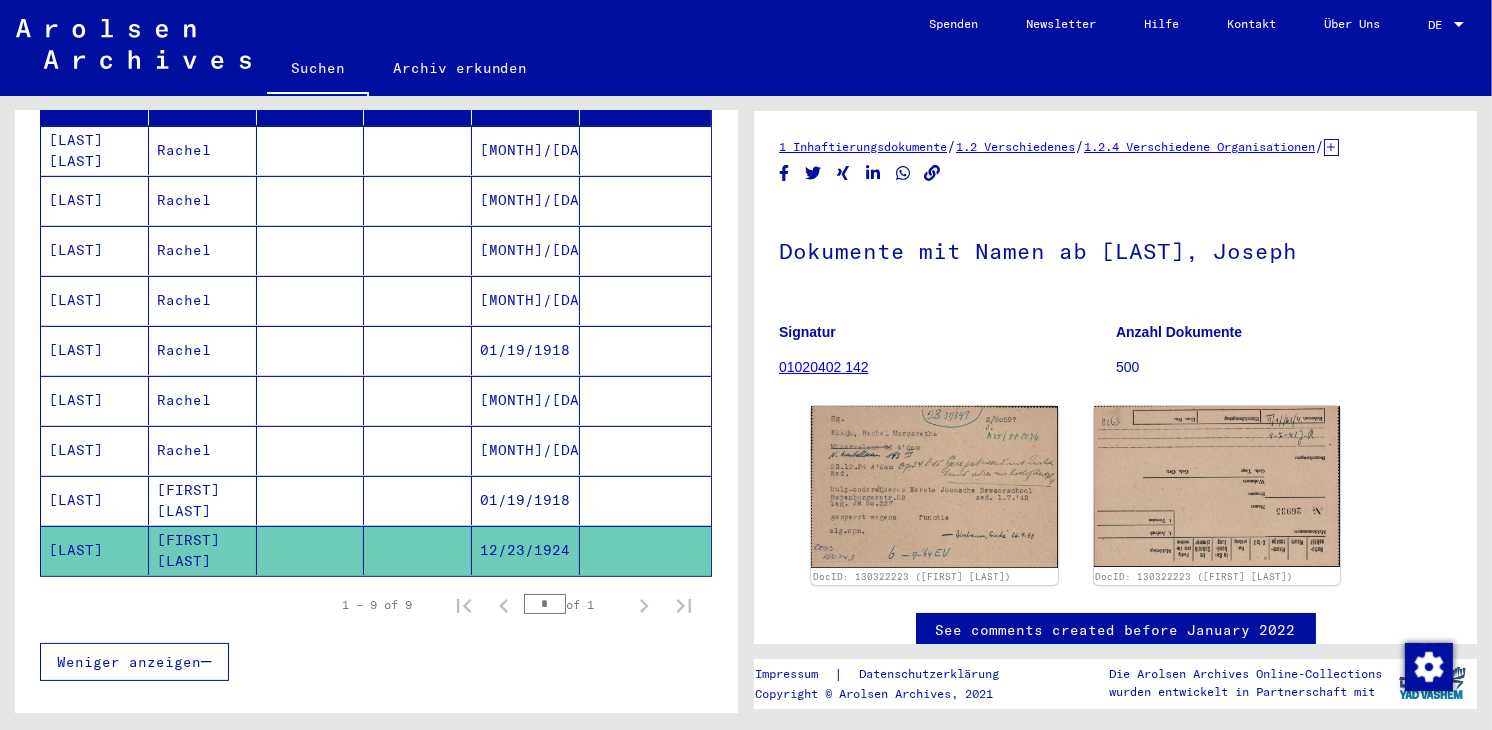 scroll, scrollTop: 0, scrollLeft: 0, axis: both 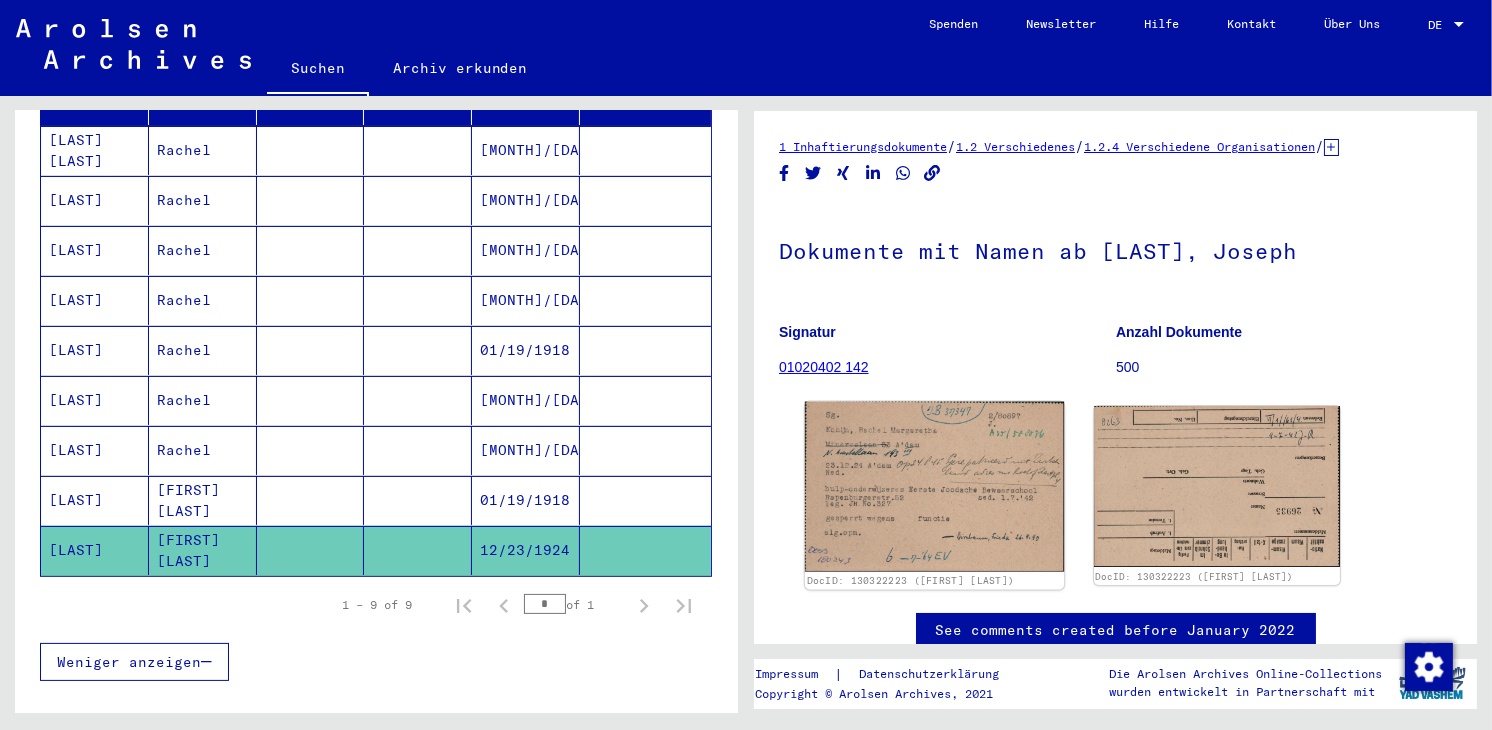 click 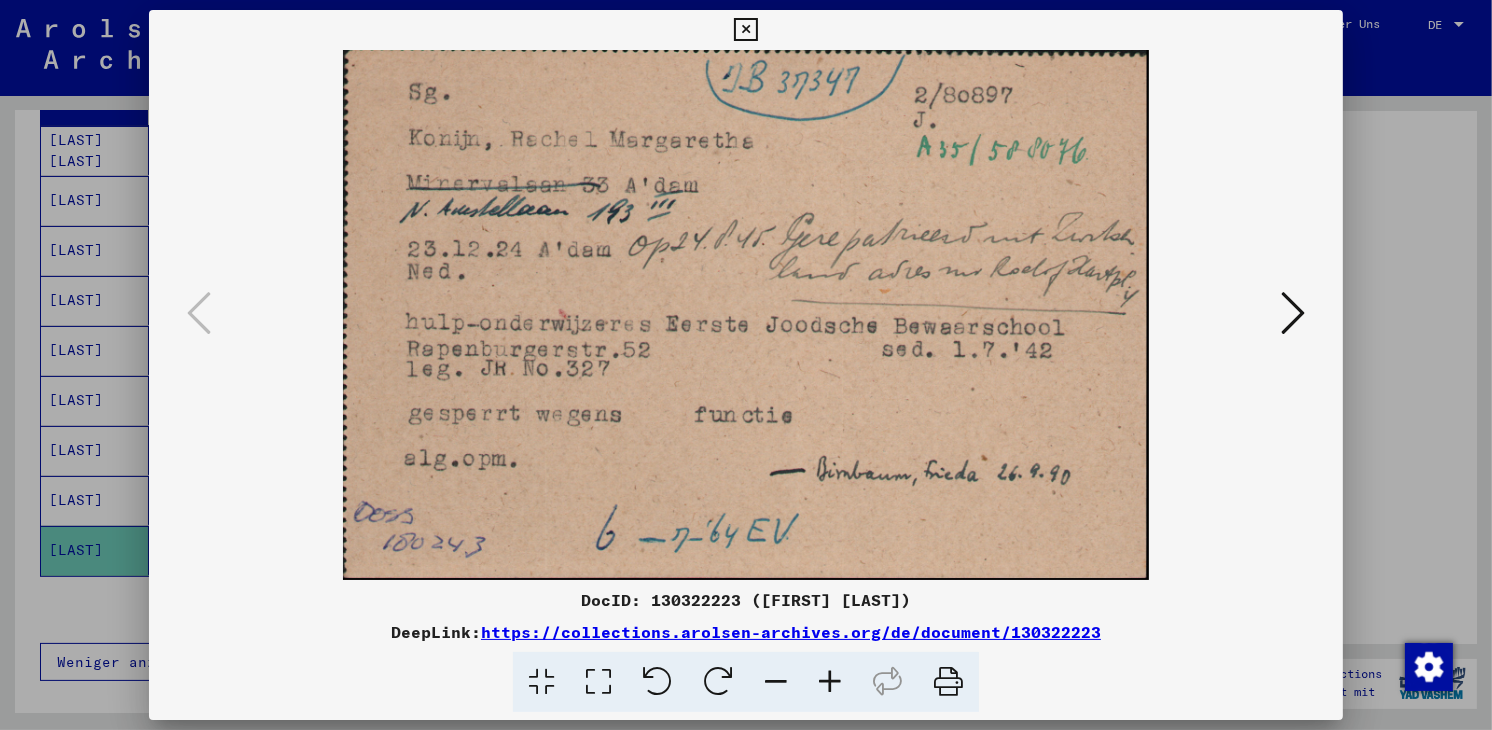 click at bounding box center (1293, 313) 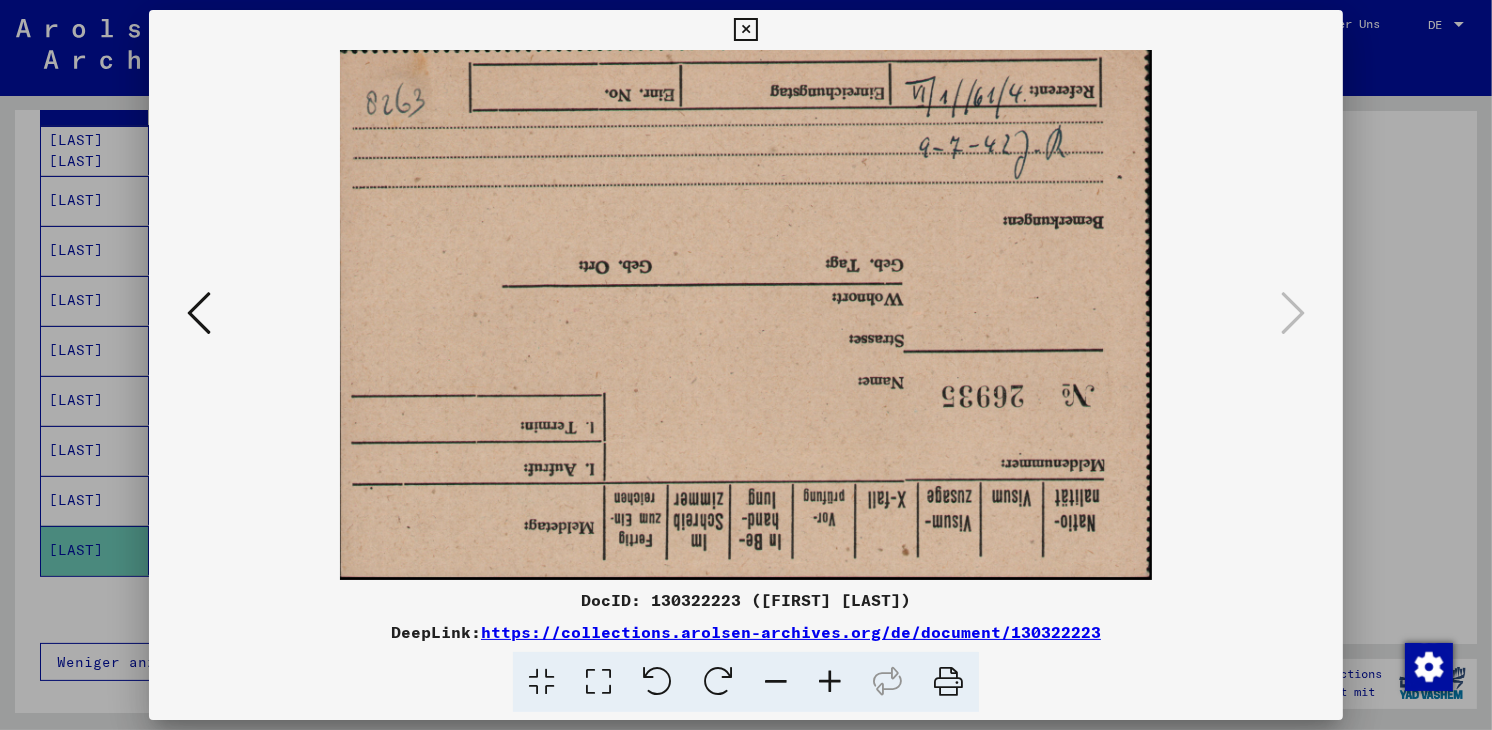 click at bounding box center [745, 30] 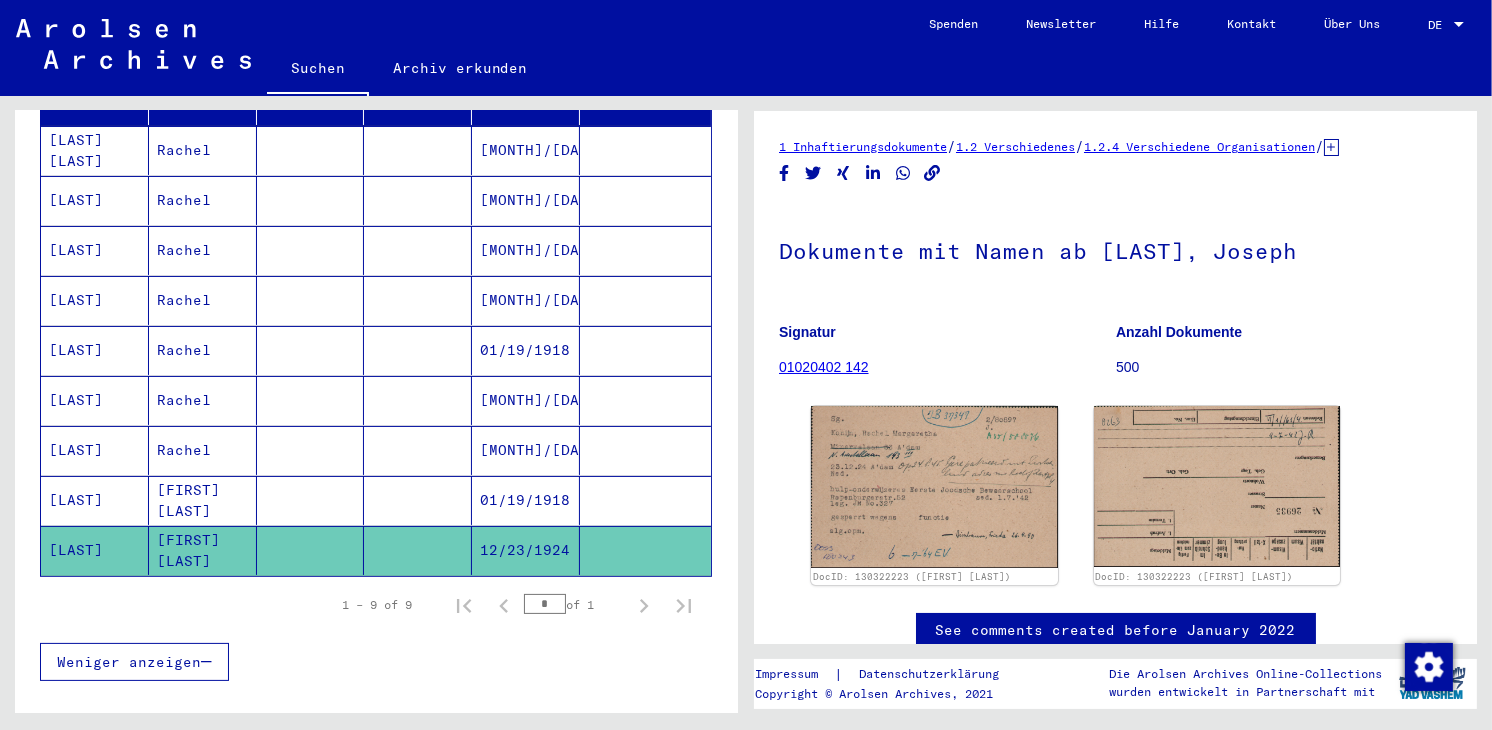 click on "[MONTH]/[DAY]/[YEAR]" at bounding box center [526, 500] 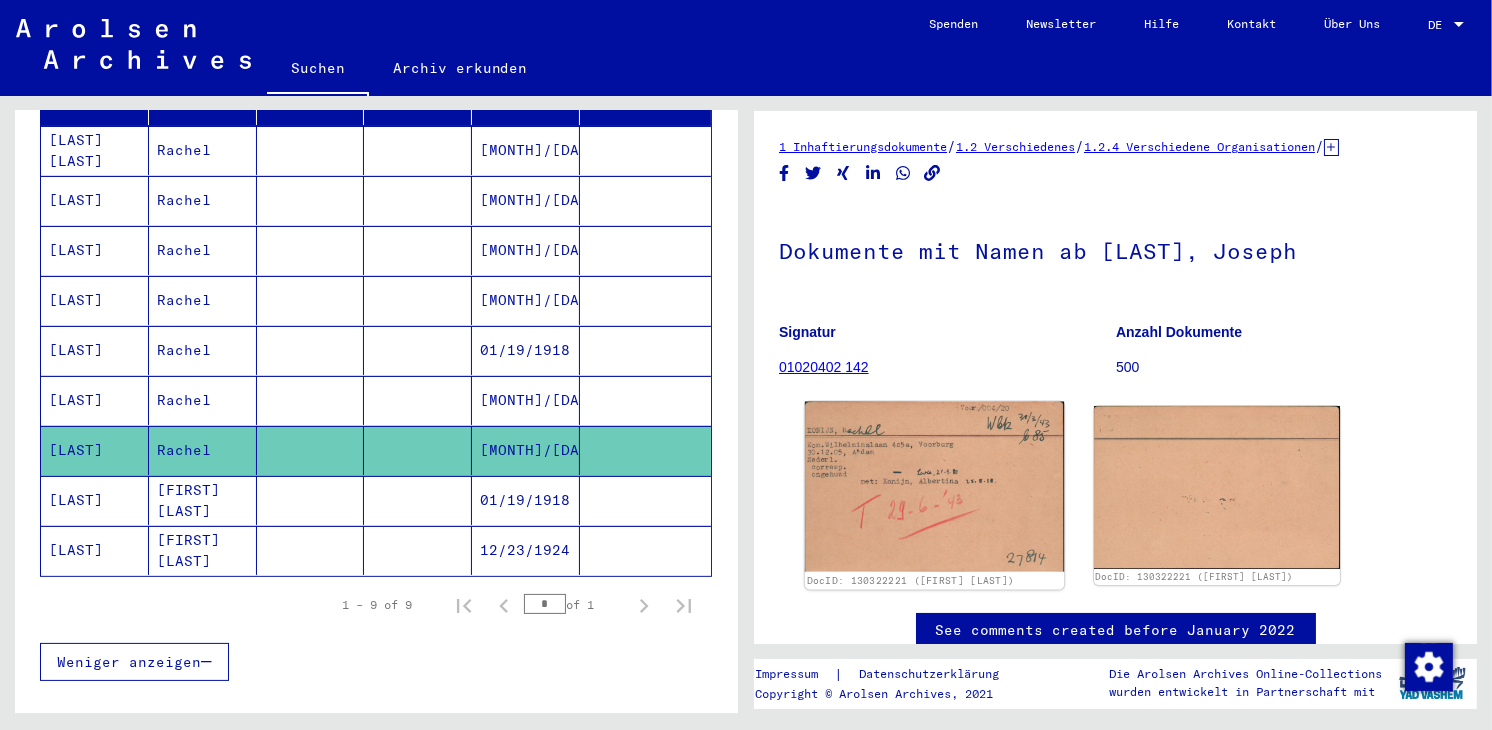 click 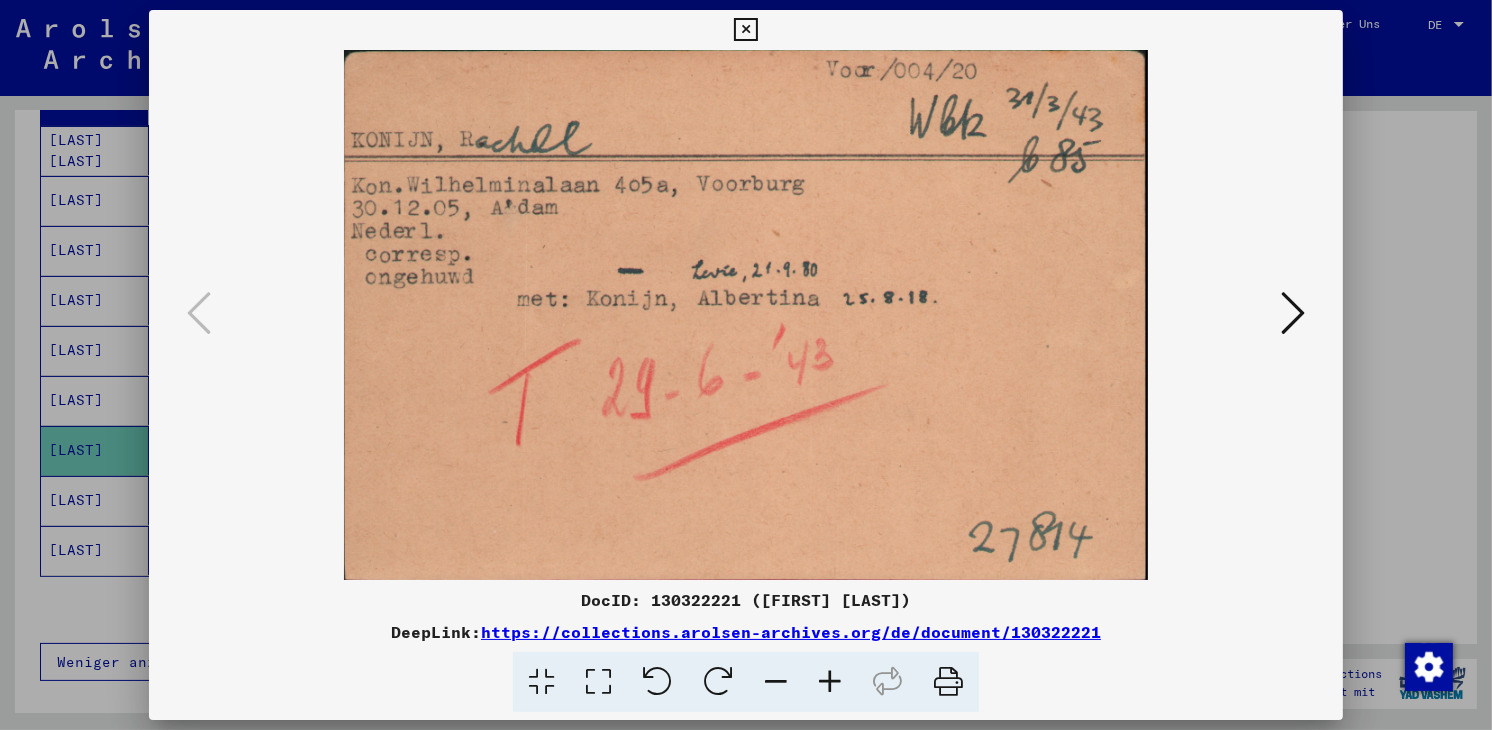 click at bounding box center (1293, 313) 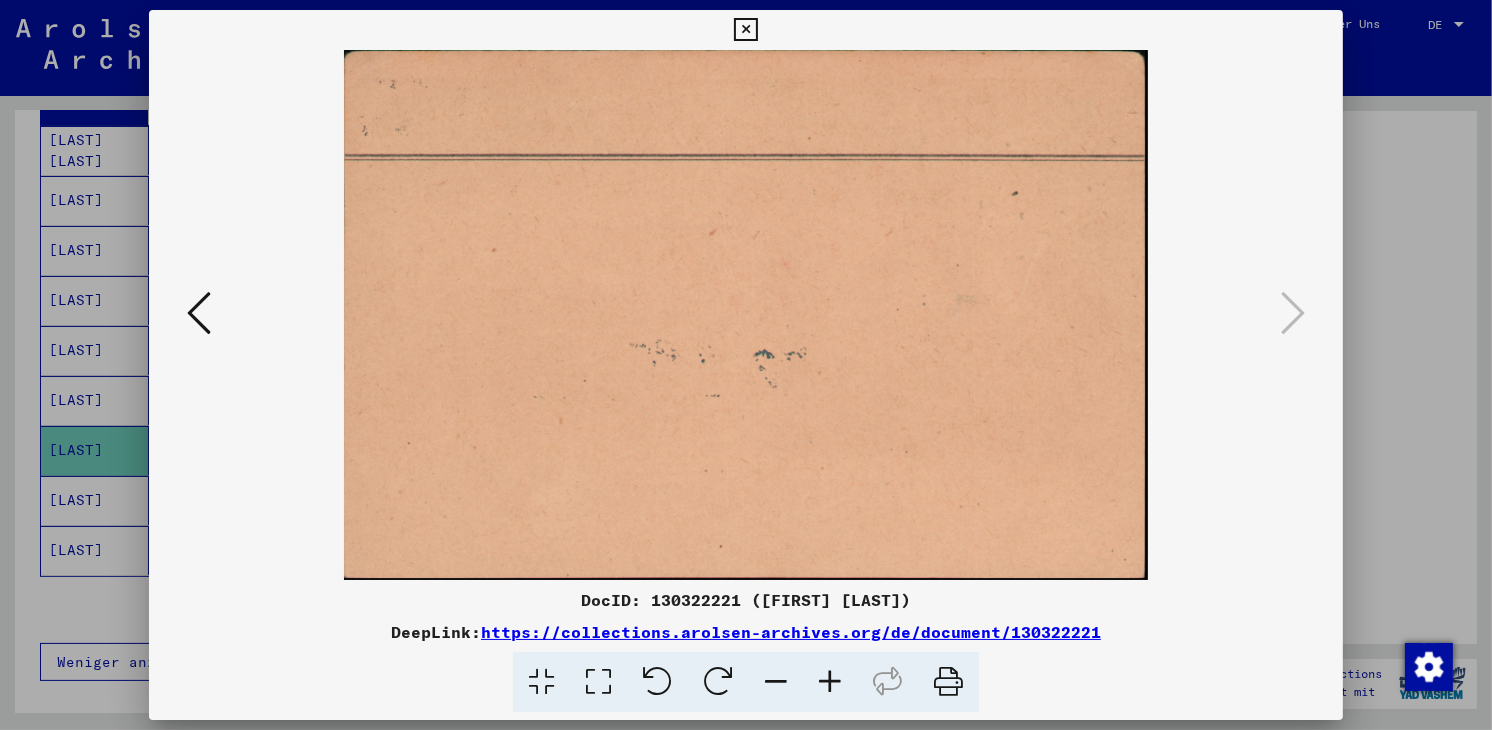 click at bounding box center (745, 30) 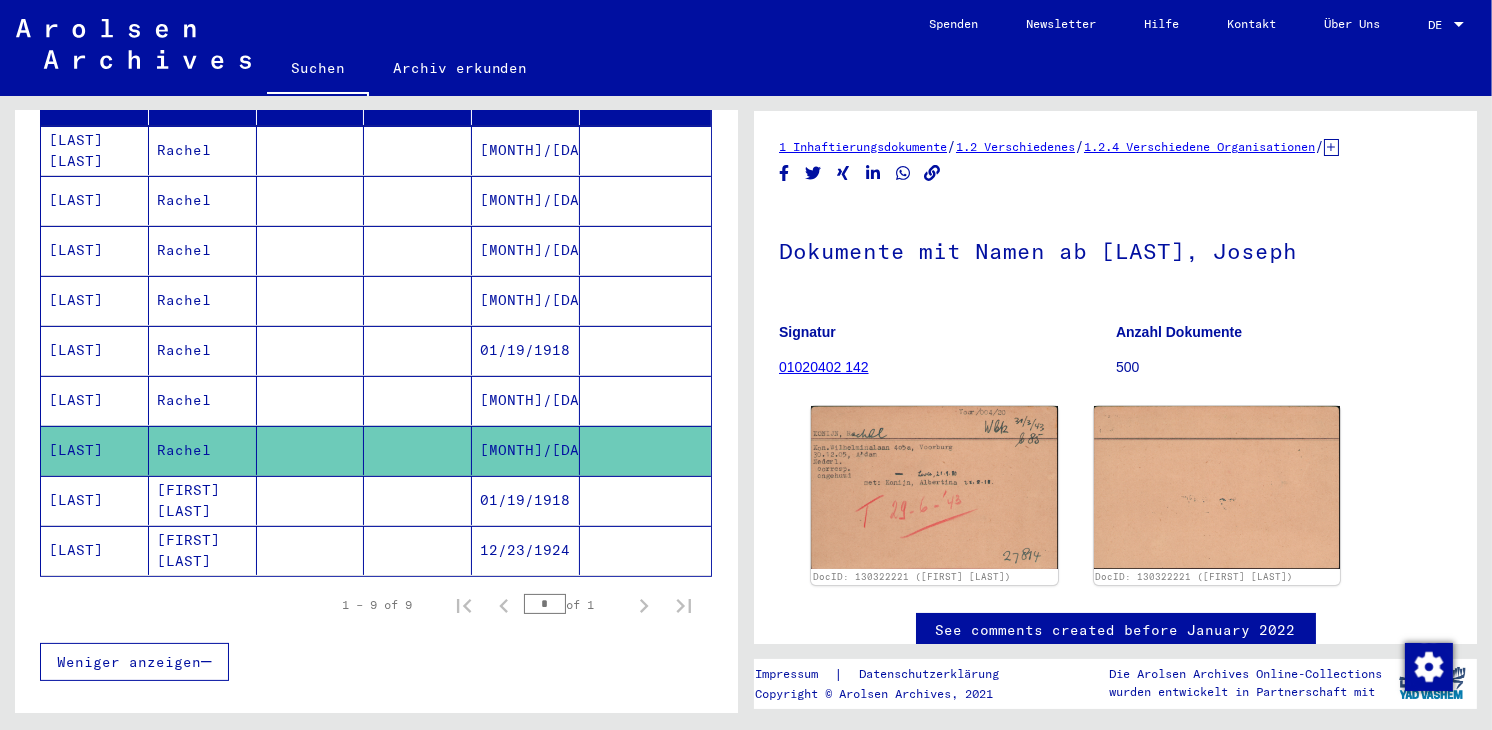 click on "01/19/1918" at bounding box center (526, 400) 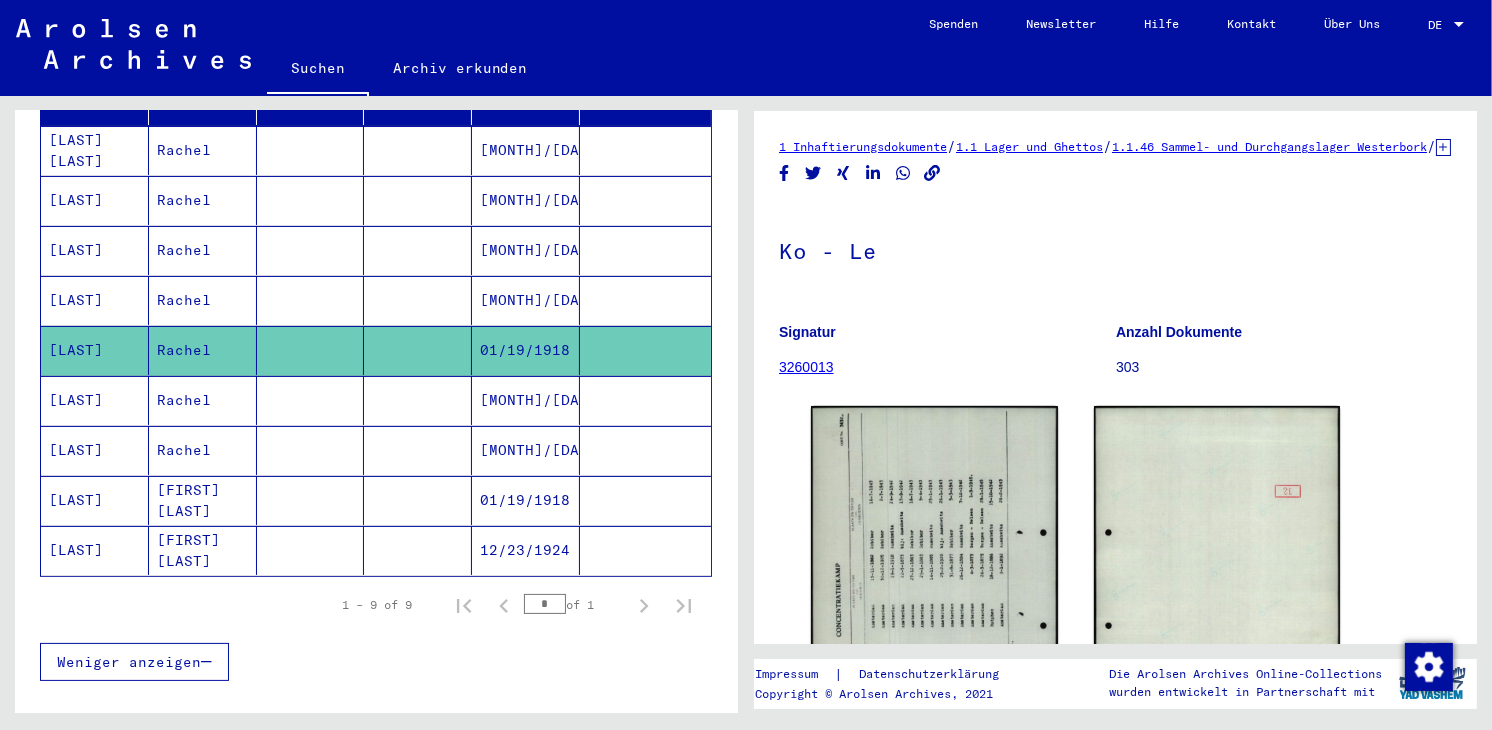 scroll, scrollTop: 0, scrollLeft: 0, axis: both 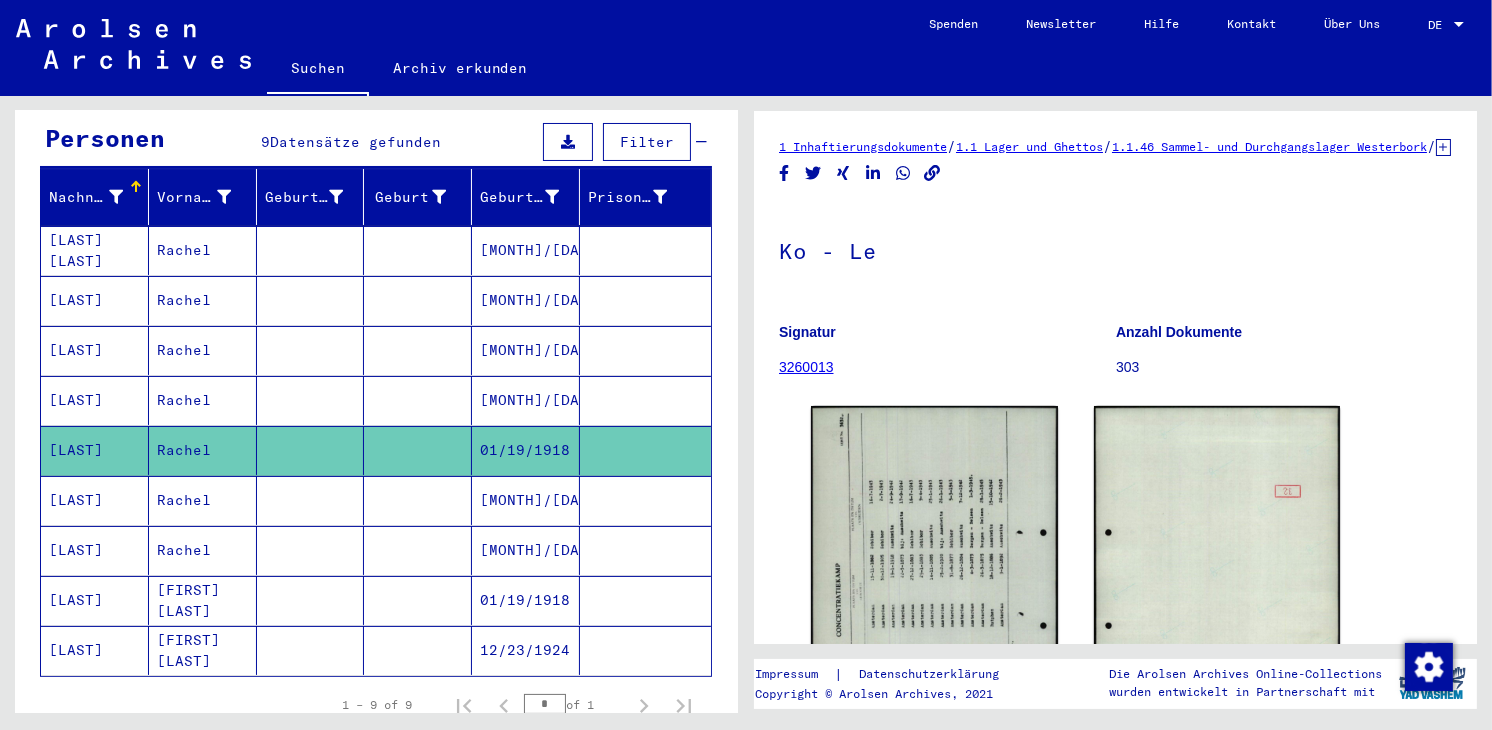 click on "12/23/1924" 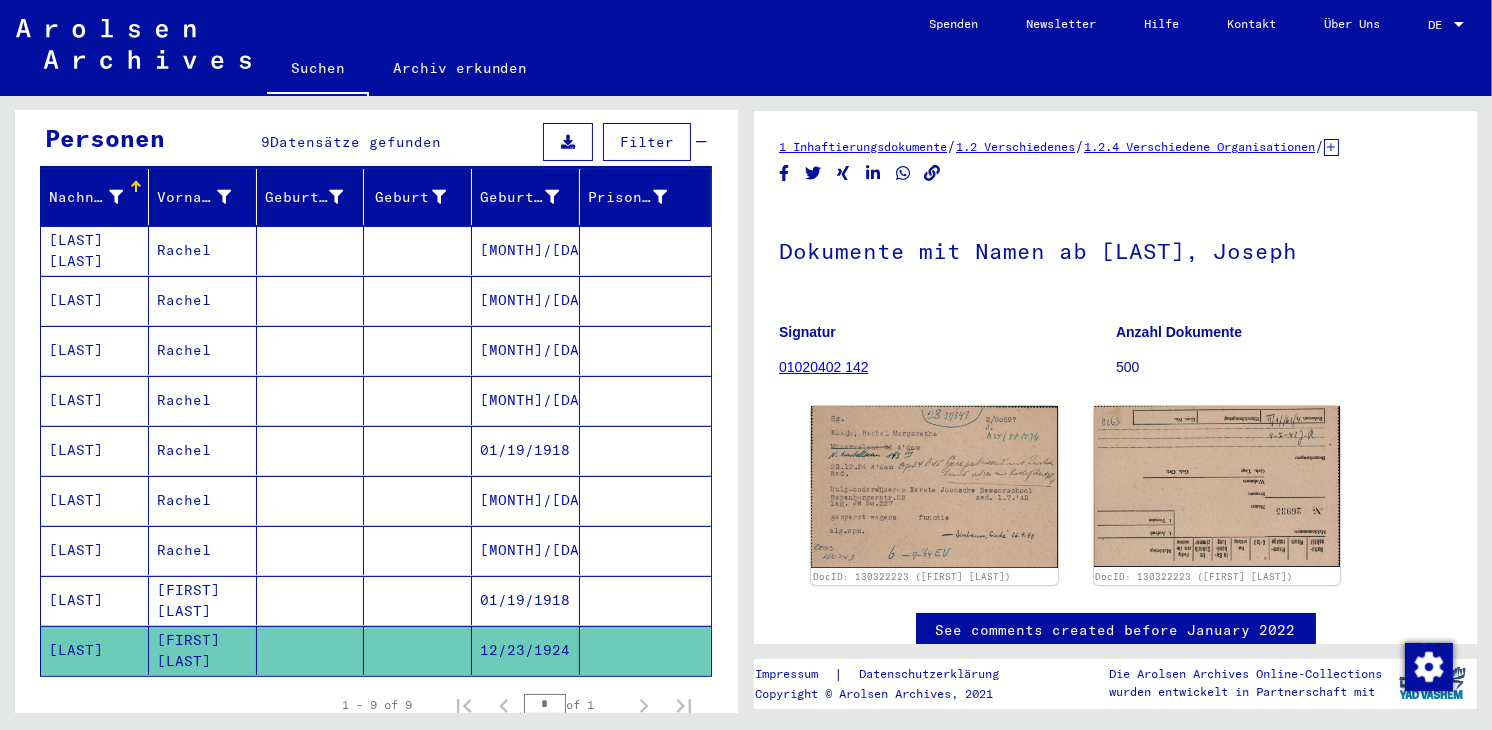 scroll, scrollTop: 0, scrollLeft: 0, axis: both 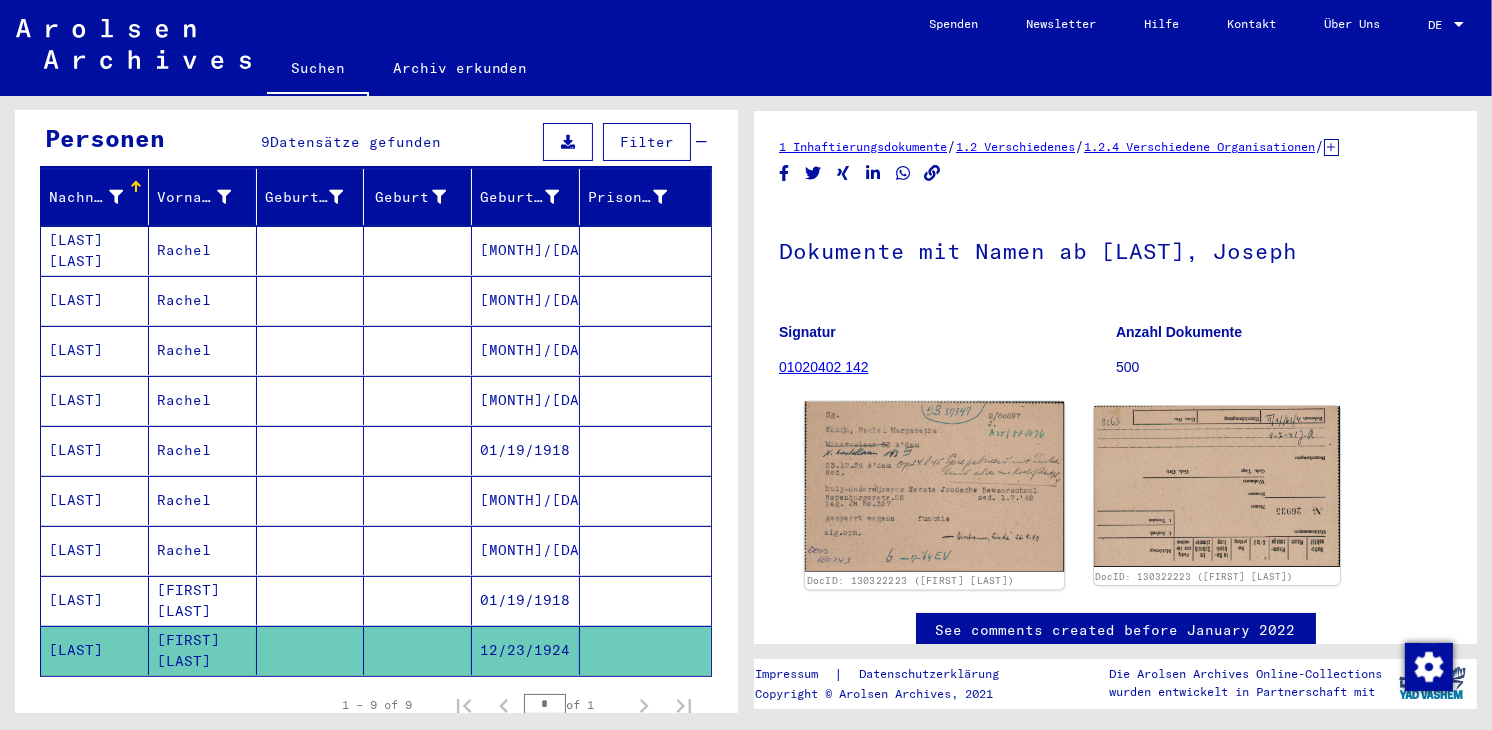 click 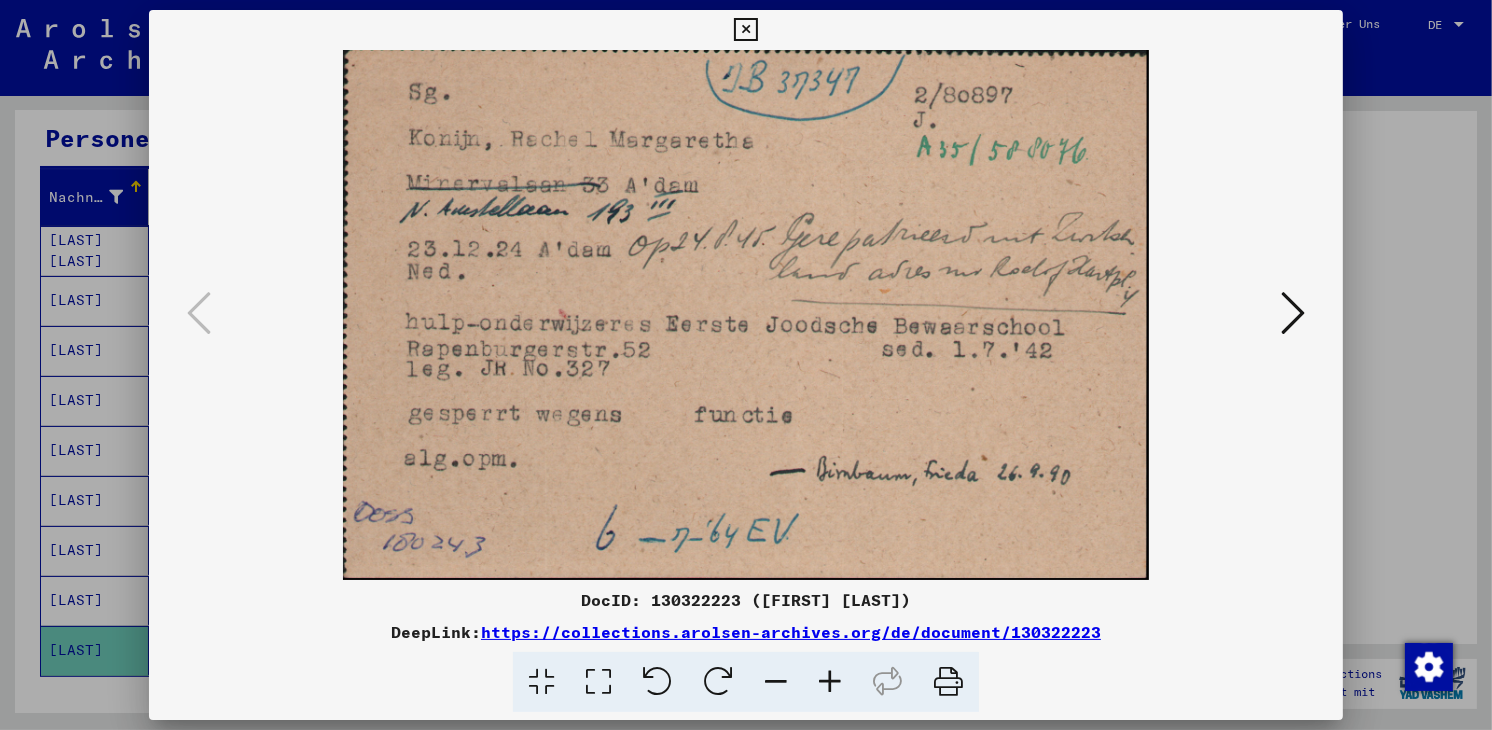 click at bounding box center (1293, 313) 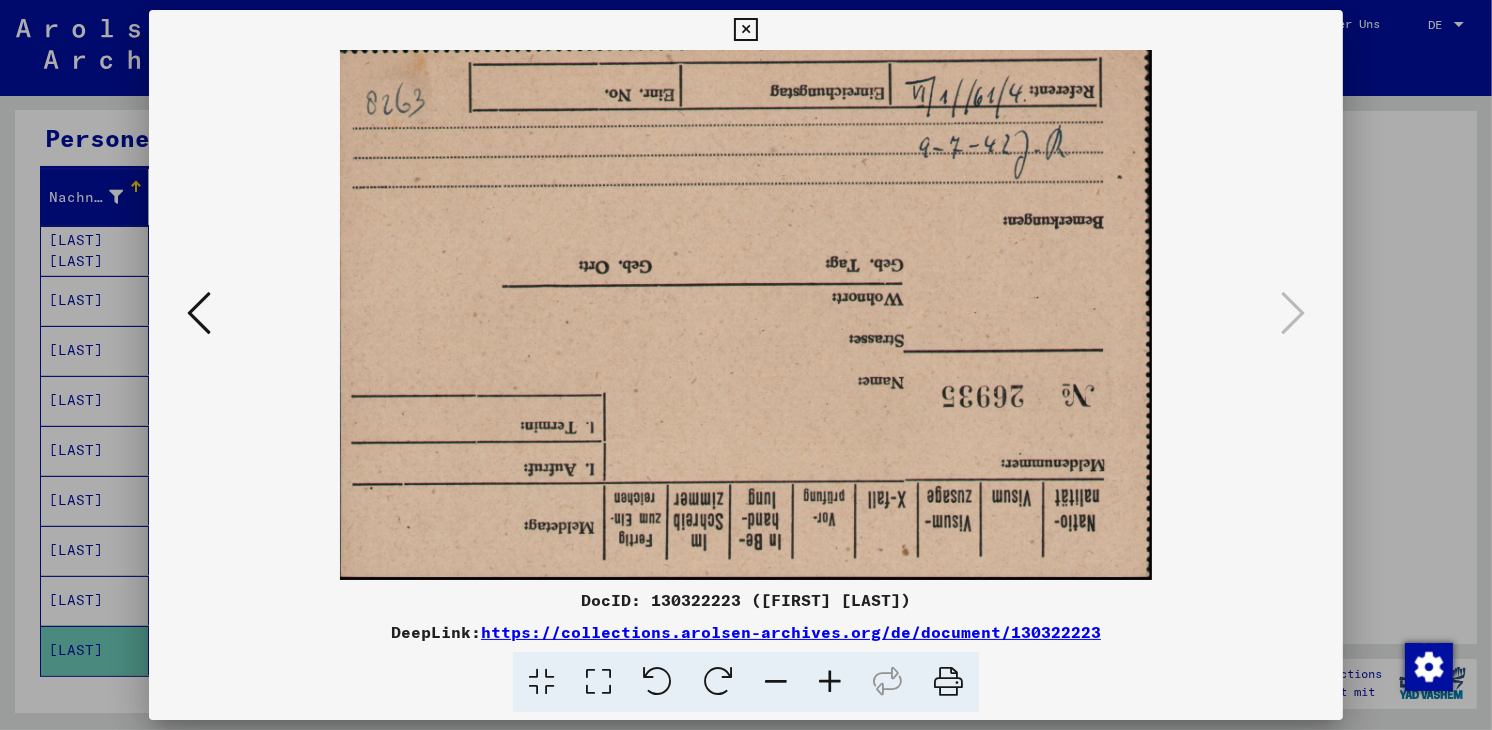 click at bounding box center [718, 682] 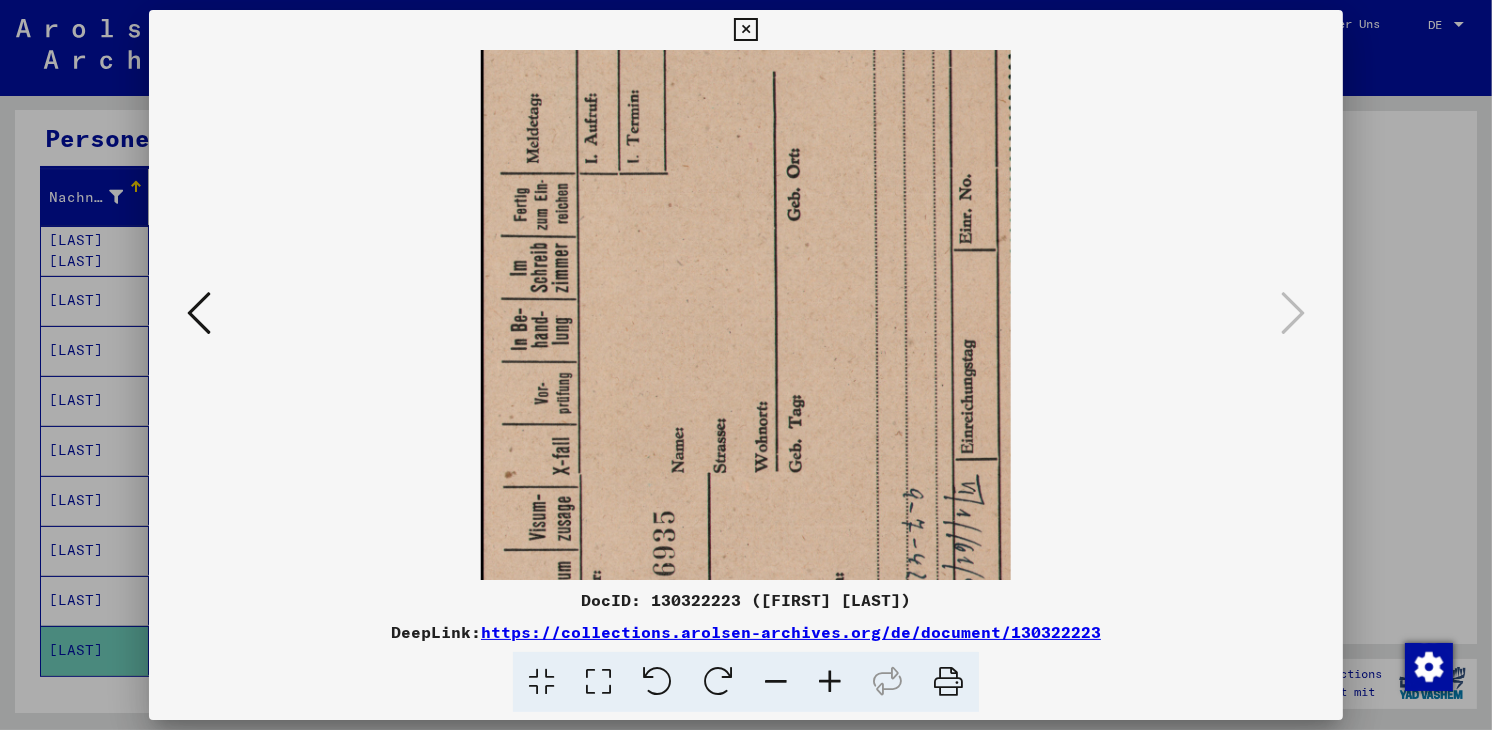click at bounding box center [718, 682] 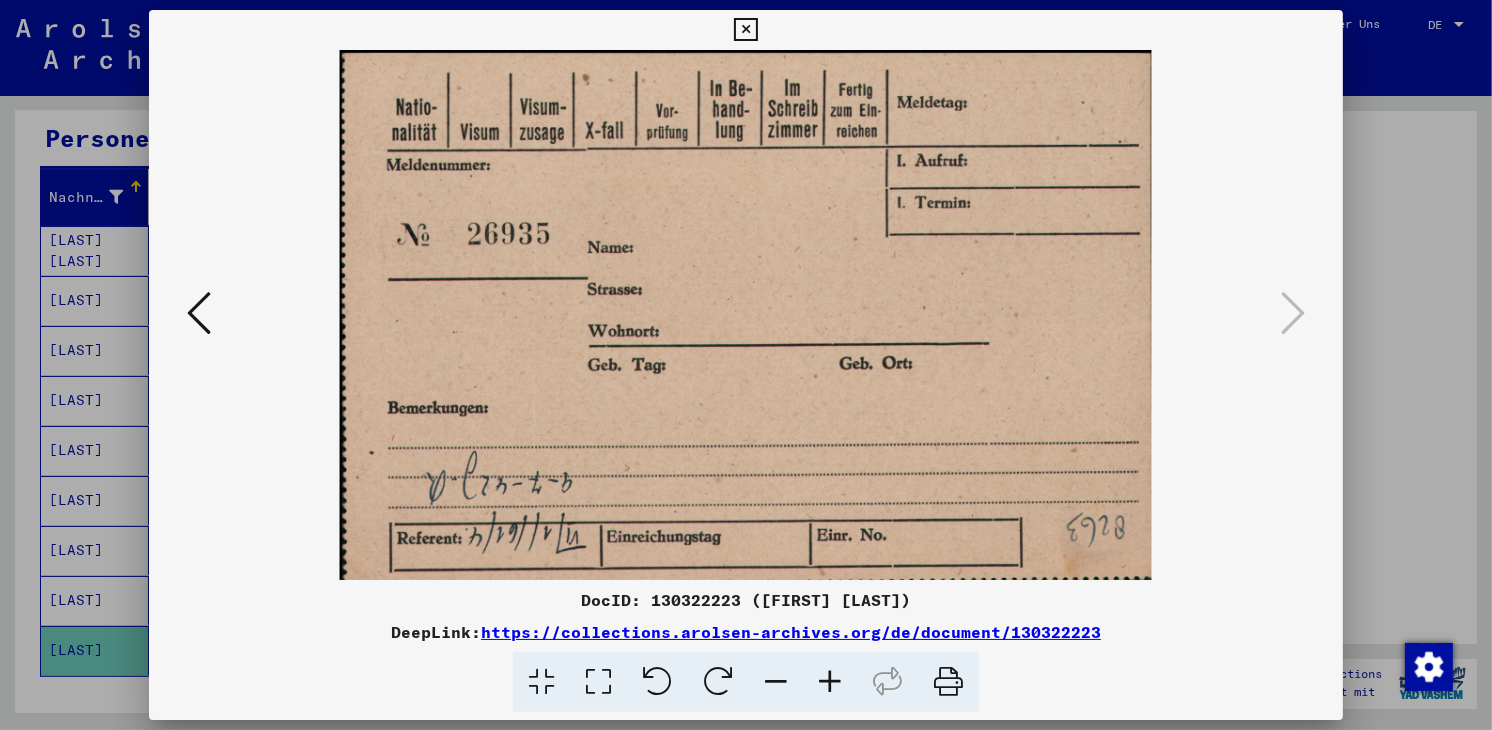 click at bounding box center (199, 313) 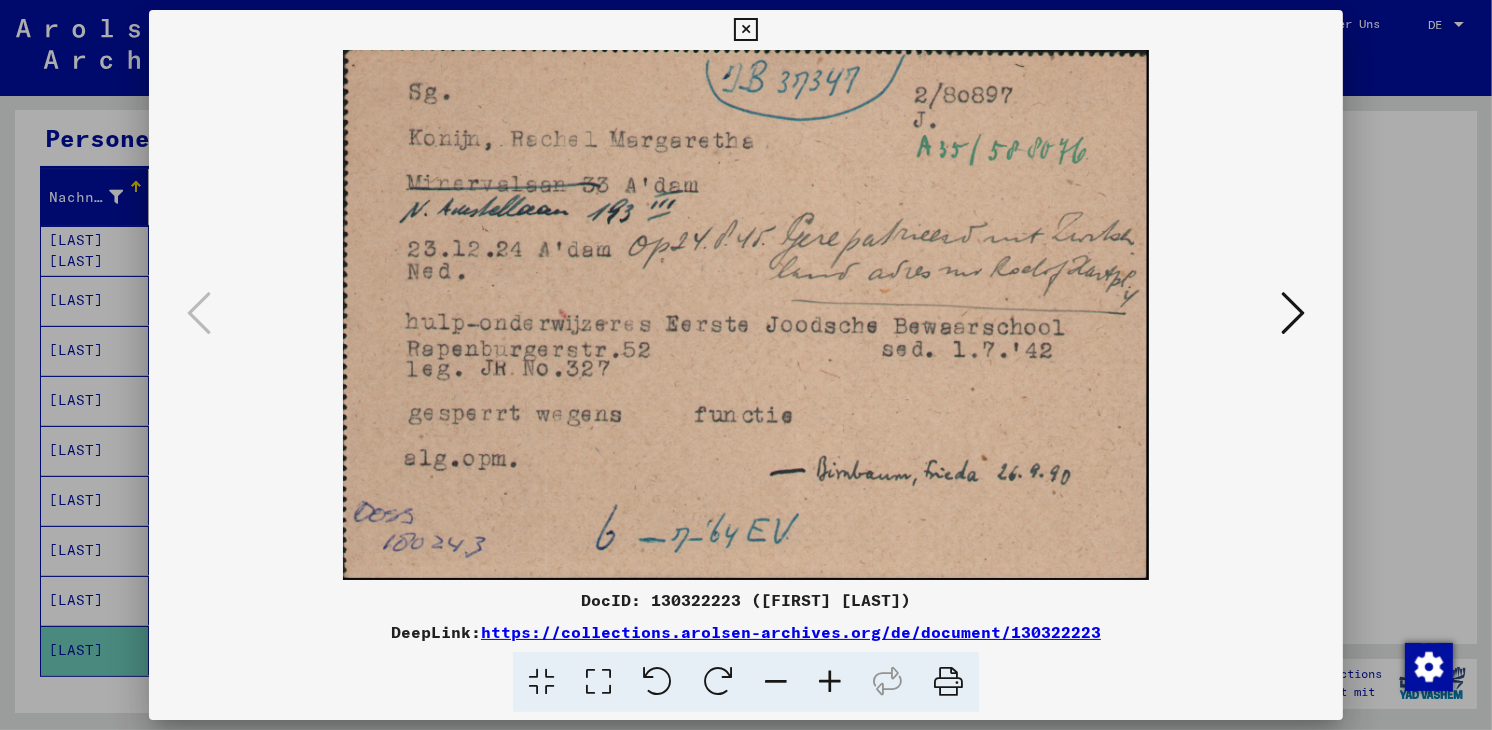 click at bounding box center [745, 30] 